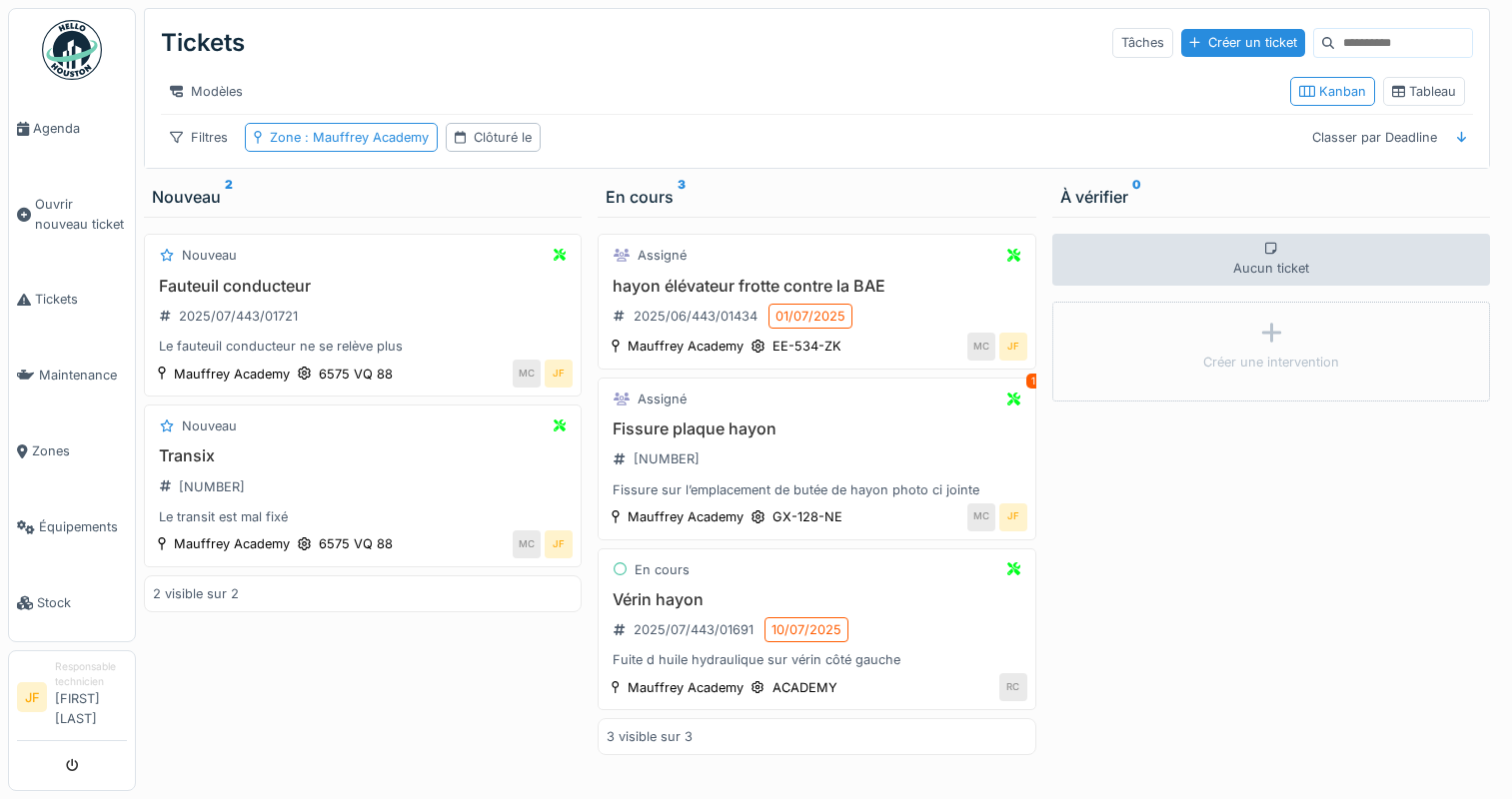 scroll, scrollTop: 15, scrollLeft: 0, axis: vertical 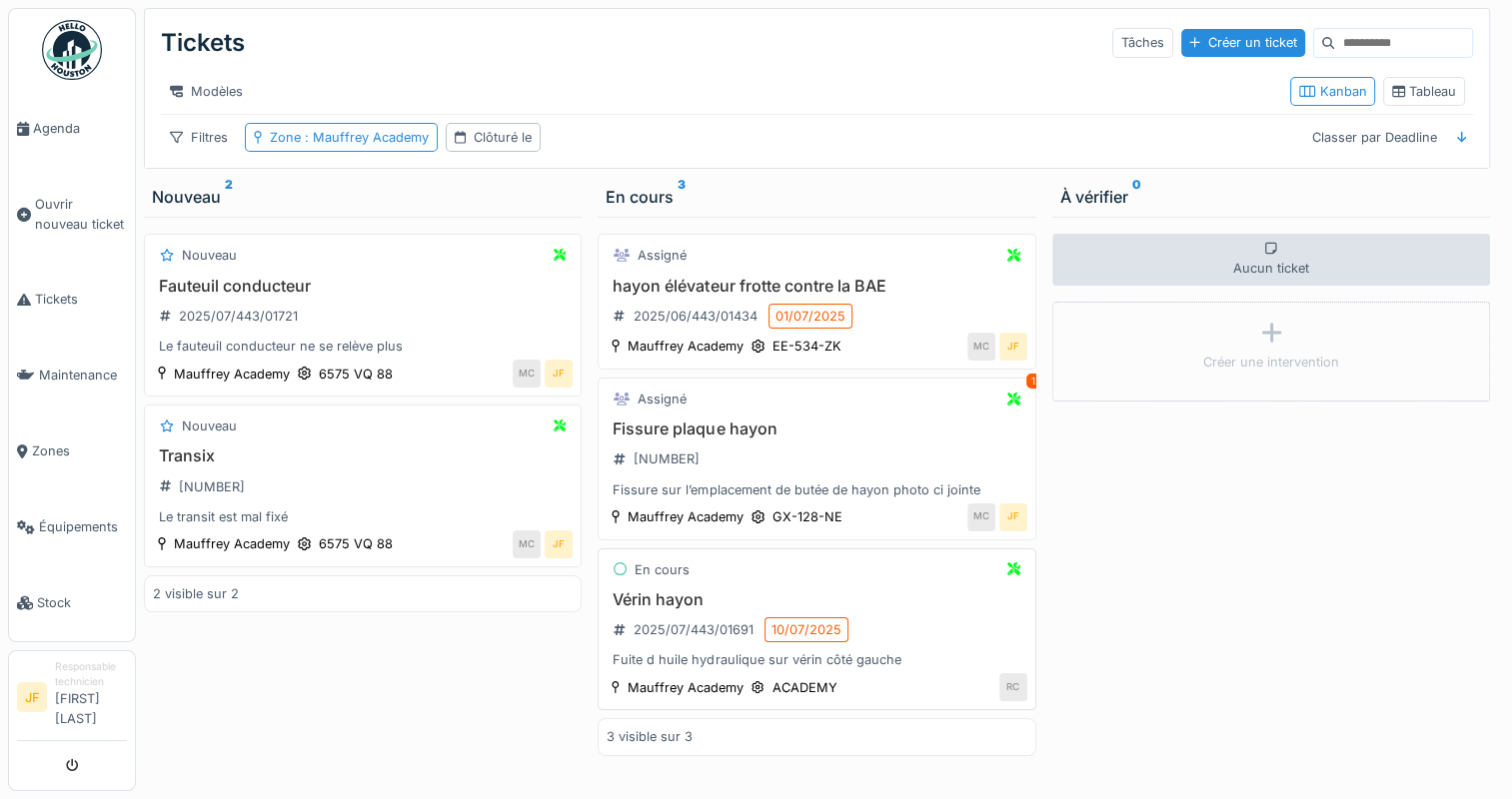click on "Vérin hayon" at bounding box center [816, 599] 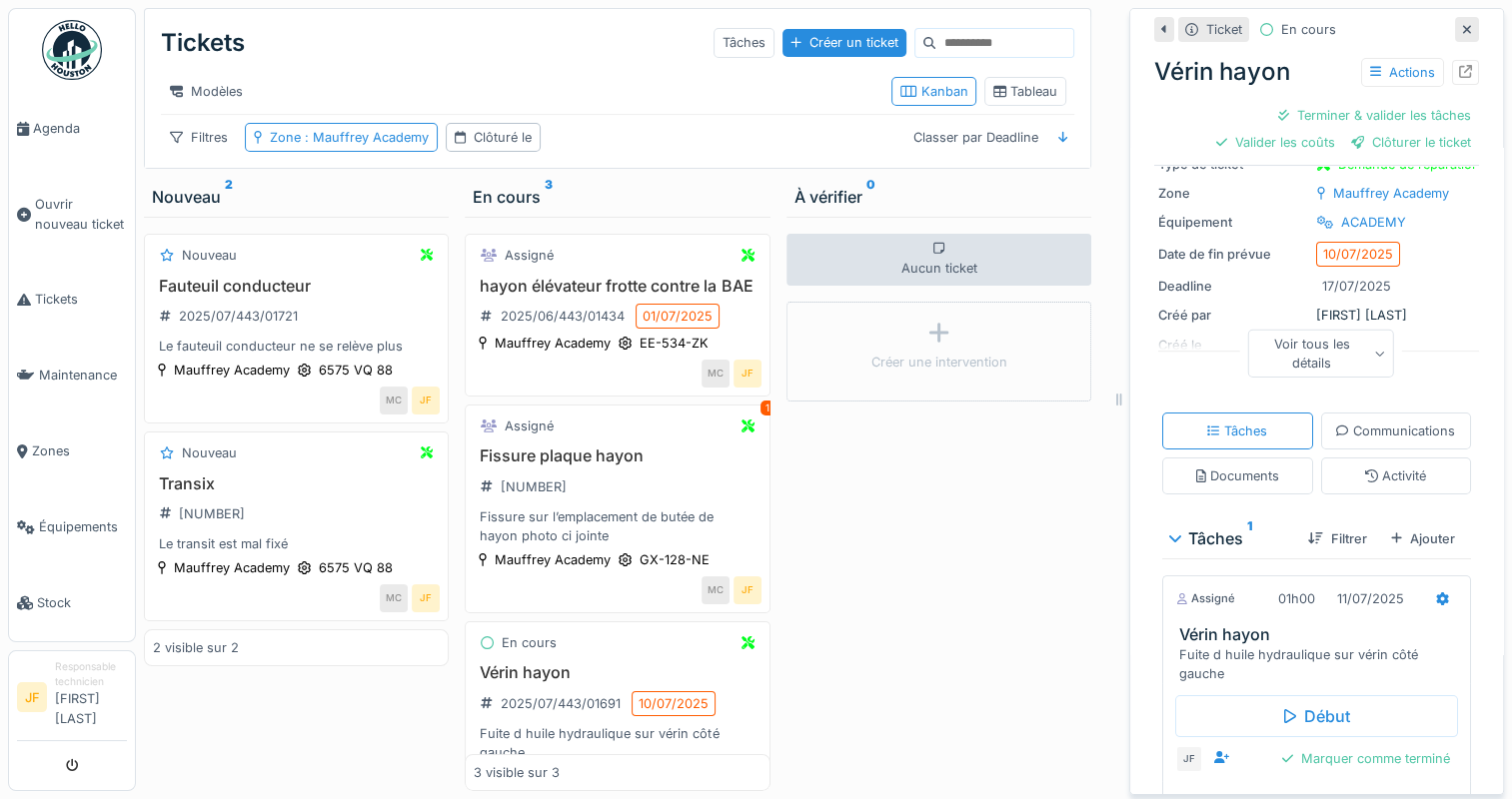 scroll, scrollTop: 0, scrollLeft: 0, axis: both 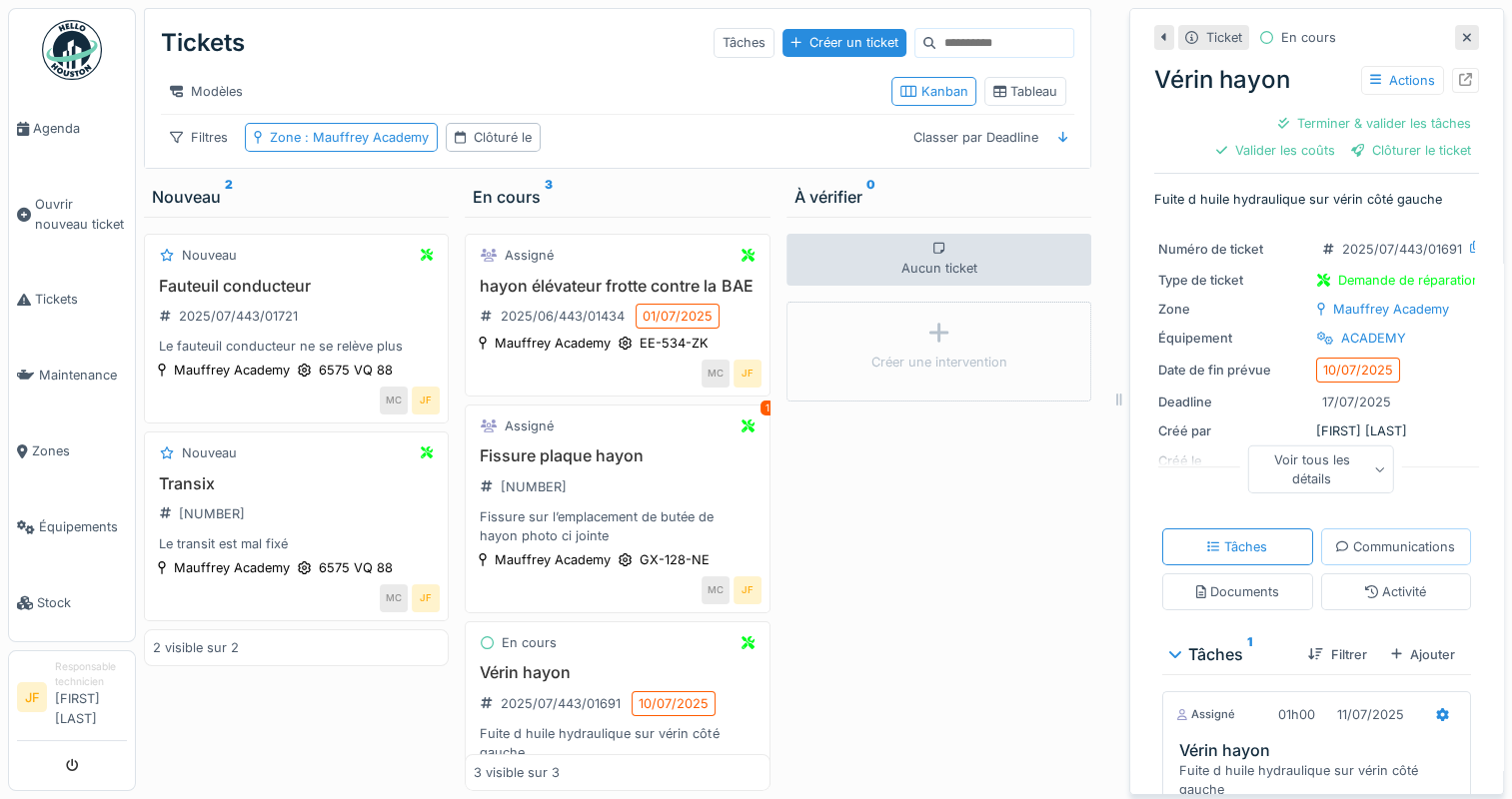click on "Communications" at bounding box center (1395, 546) 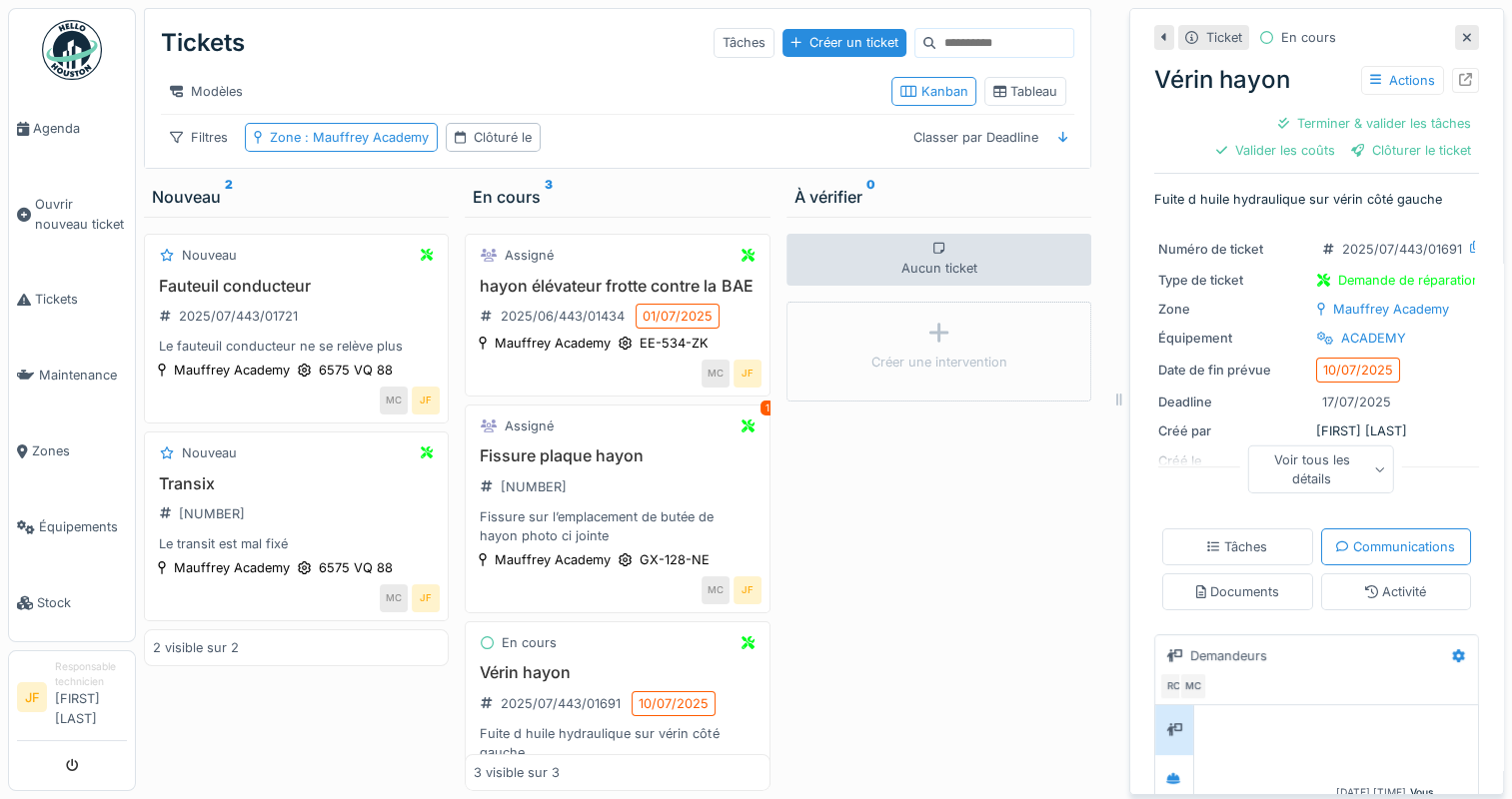 scroll, scrollTop: 227, scrollLeft: 0, axis: vertical 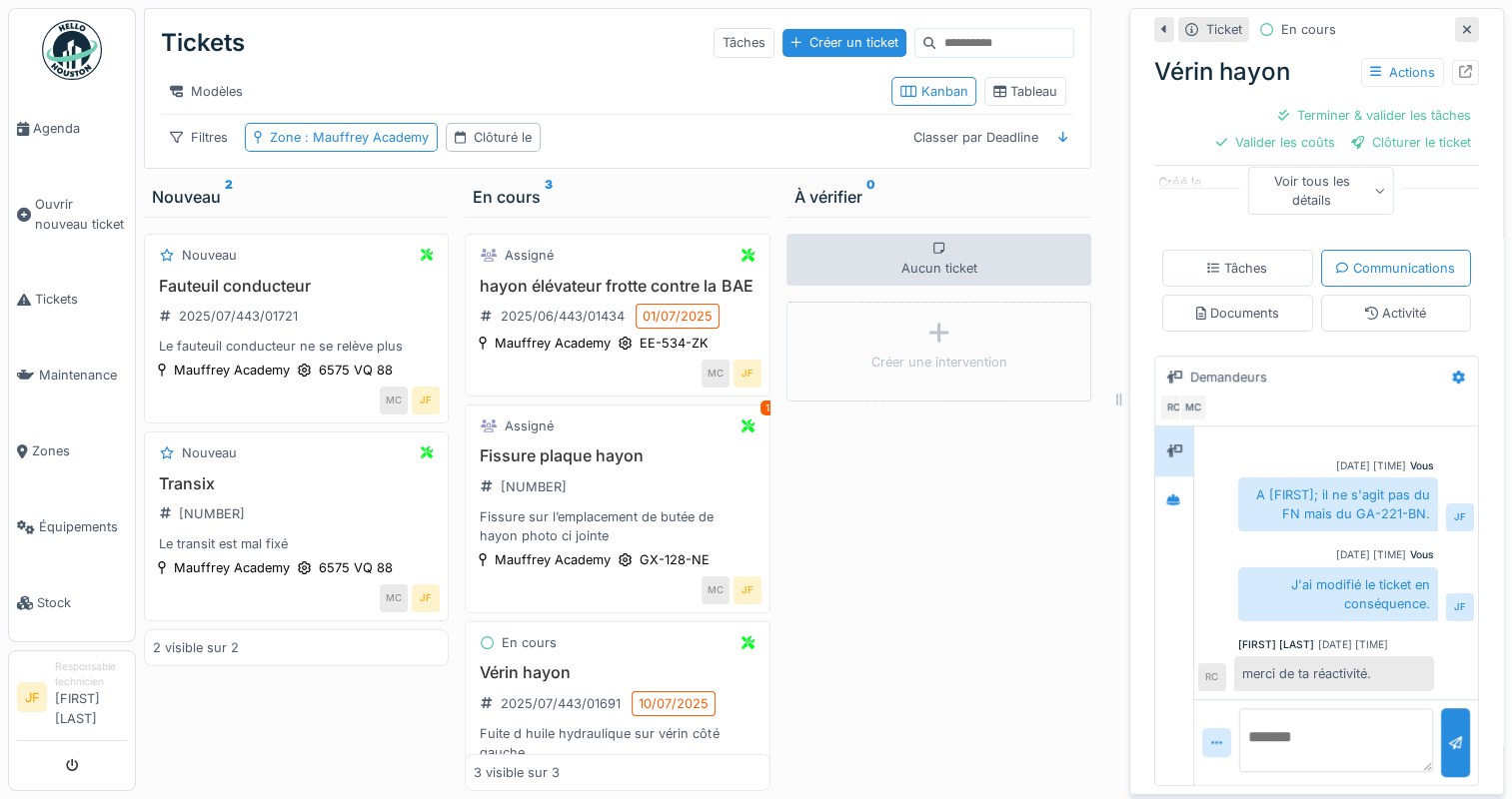 click at bounding box center [1336, 740] 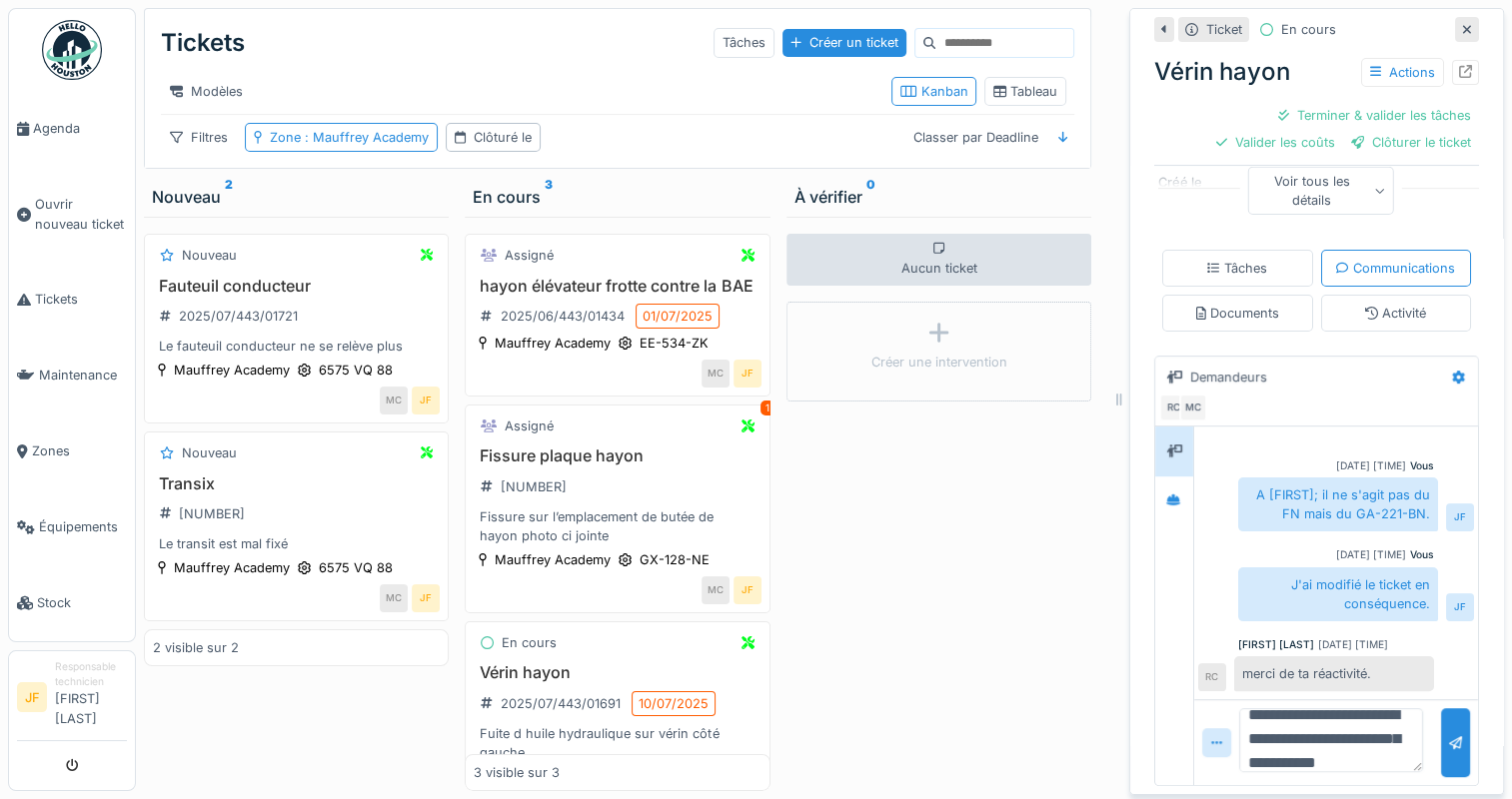 scroll, scrollTop: 0, scrollLeft: 0, axis: both 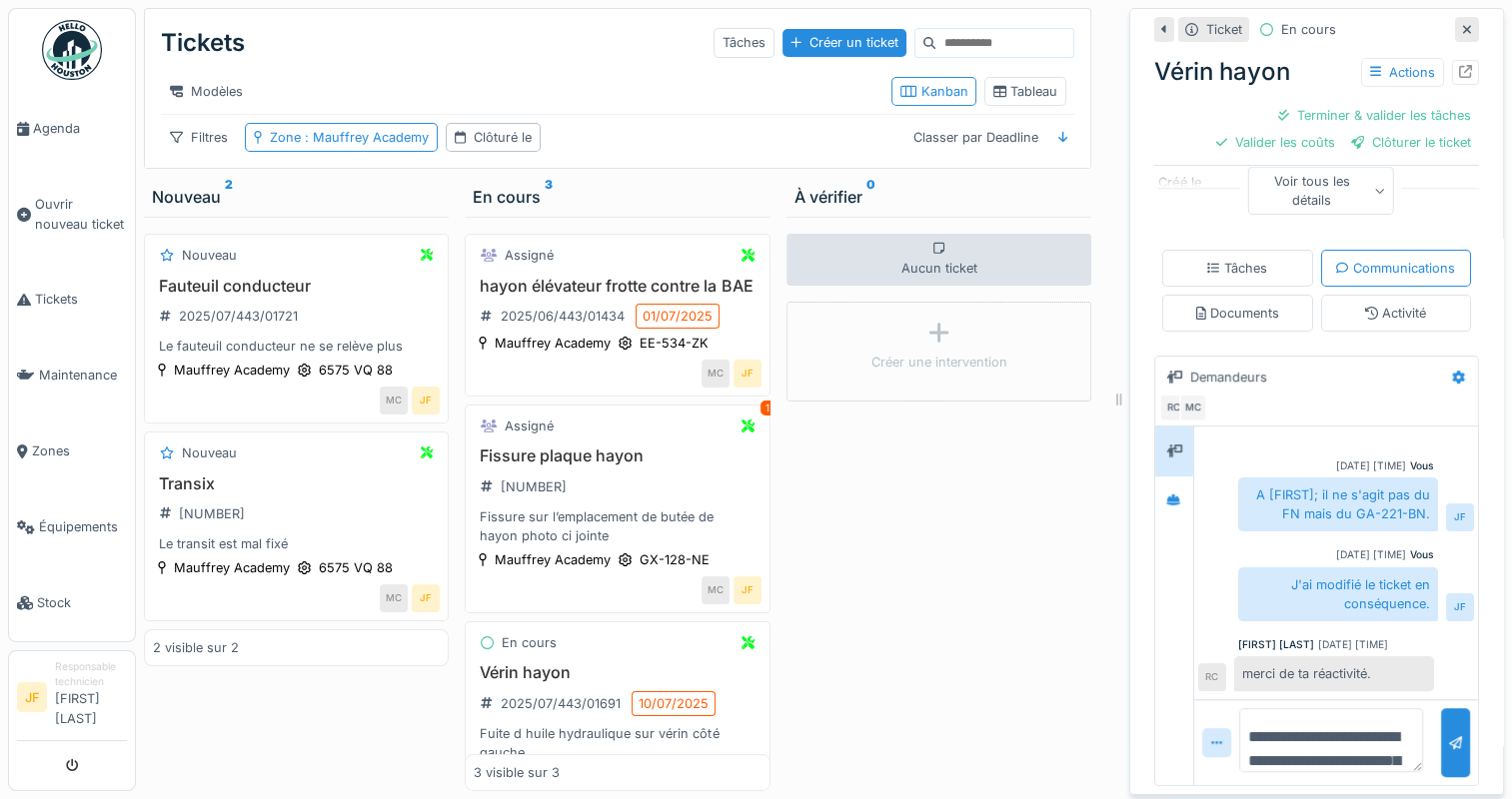 click on "**********" at bounding box center (1331, 740) 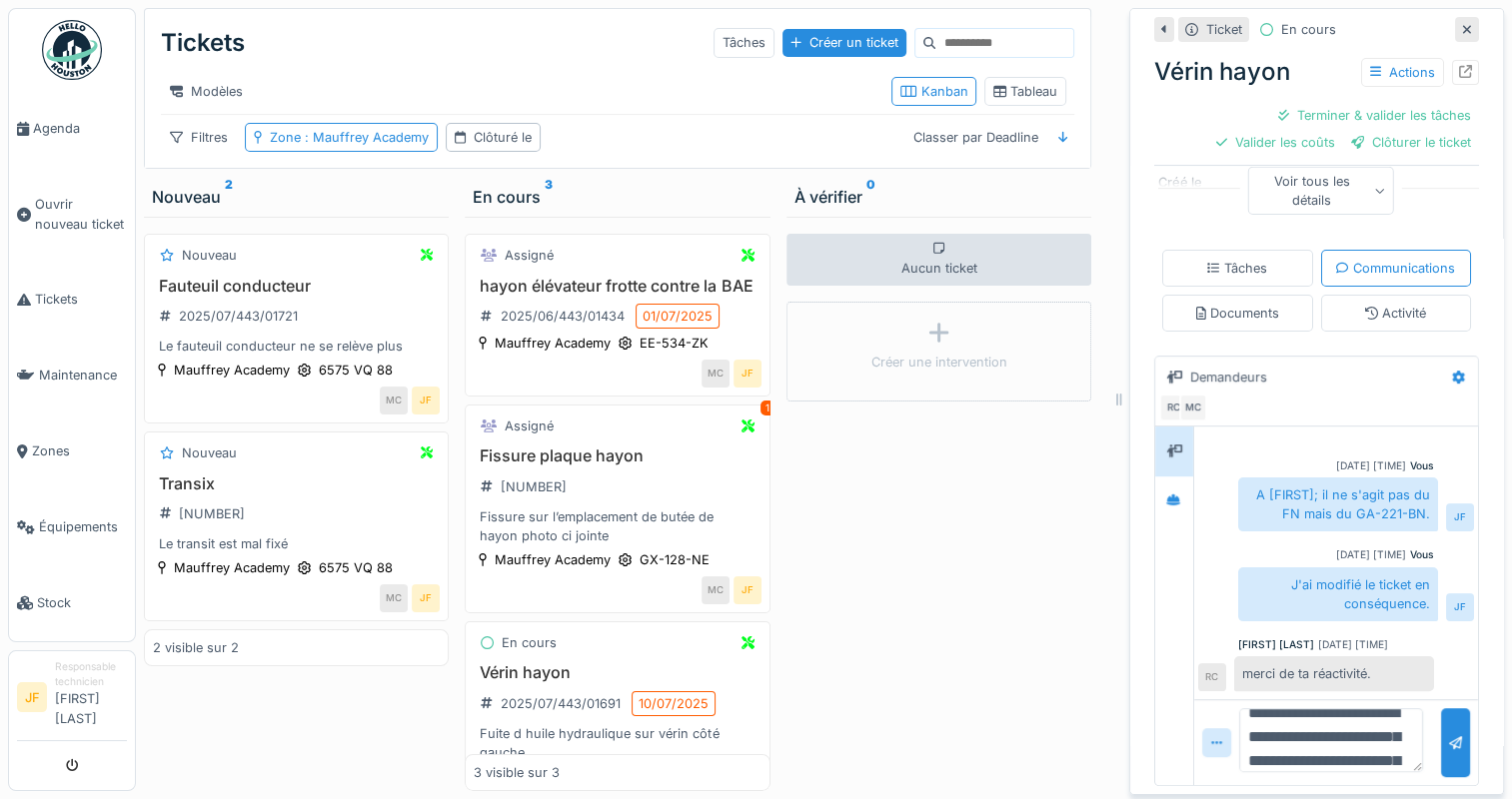 click on "**********" at bounding box center [1331, 740] 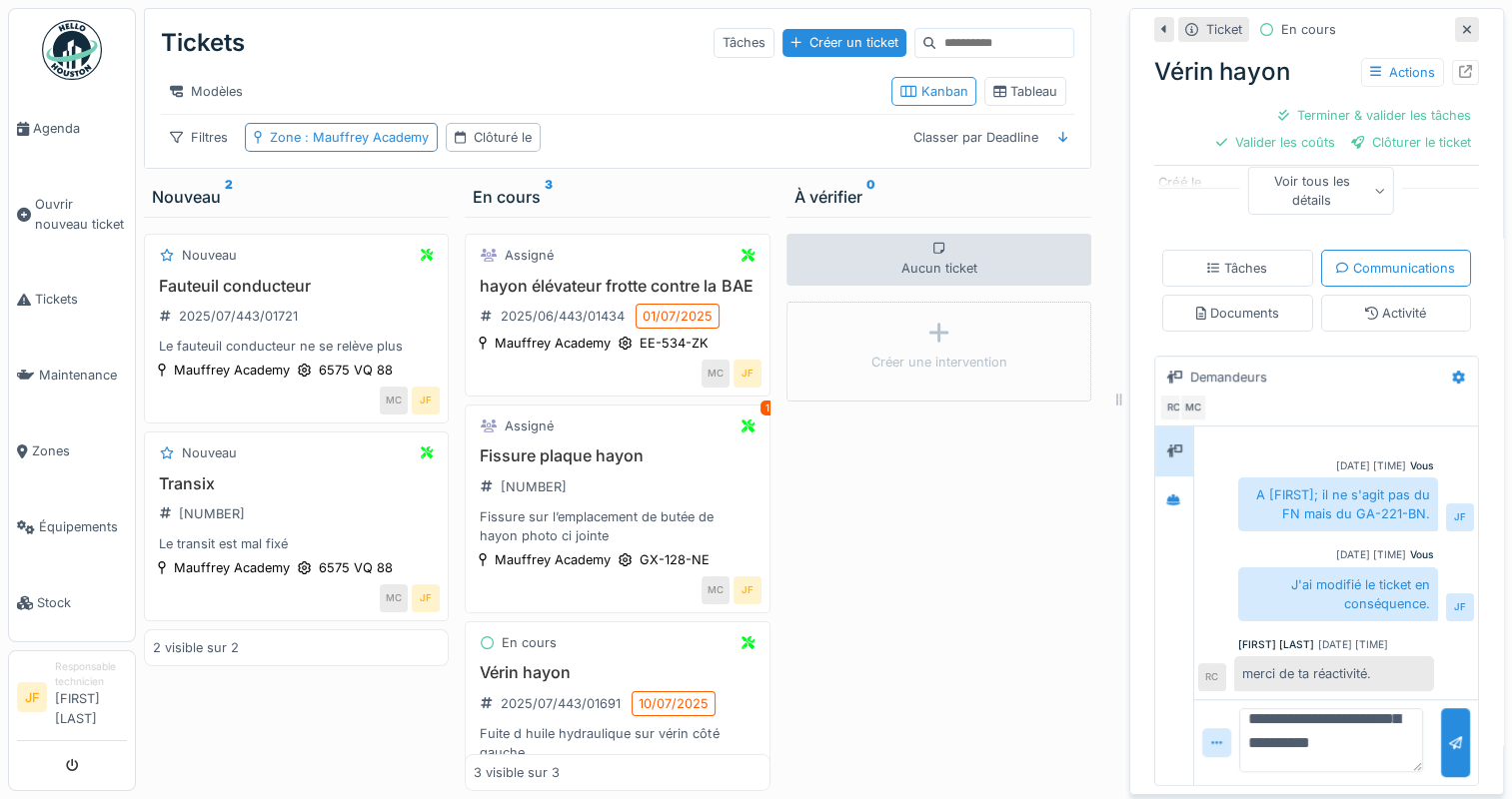 scroll, scrollTop: 89, scrollLeft: 0, axis: vertical 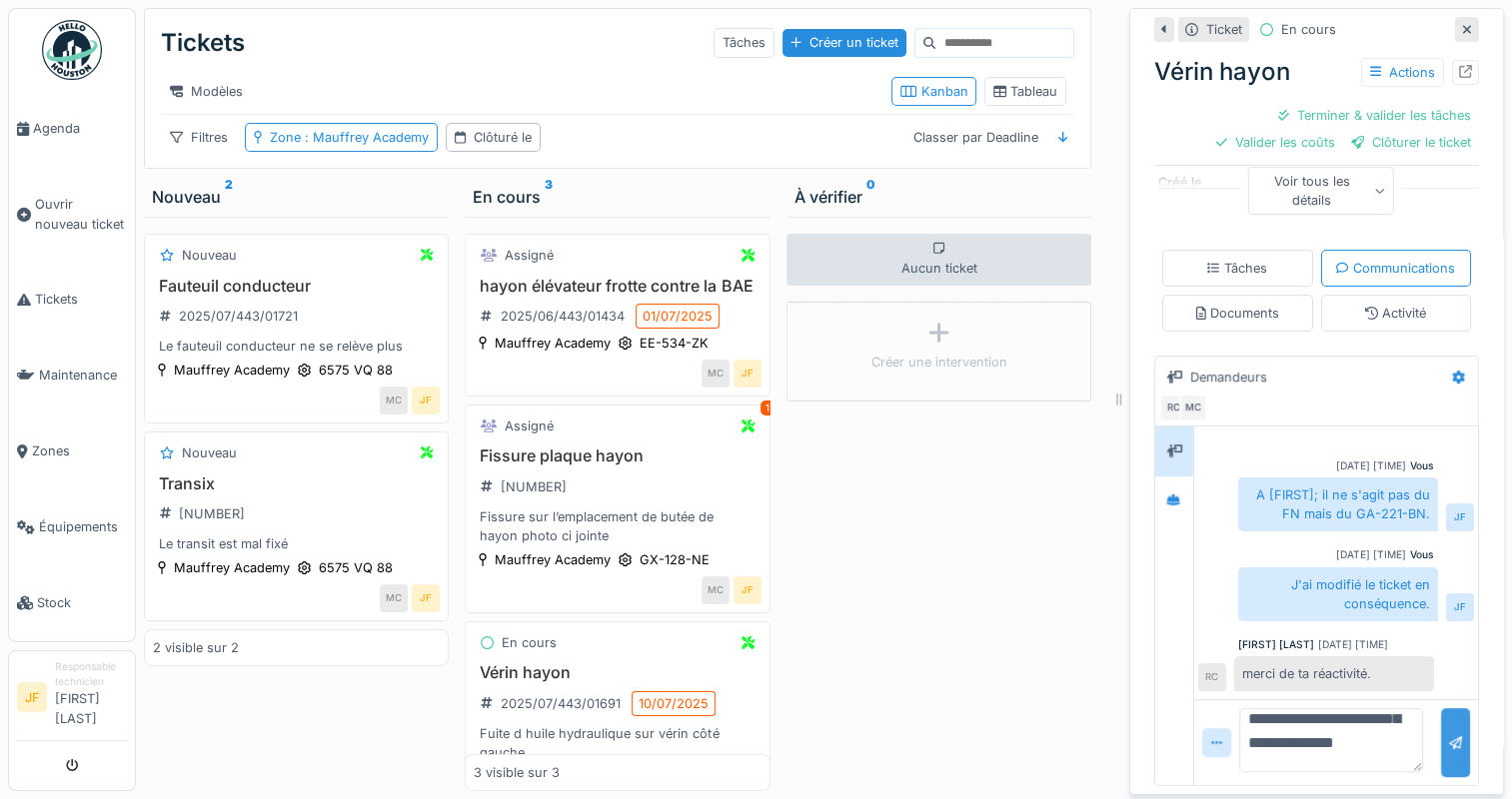 type on "**********" 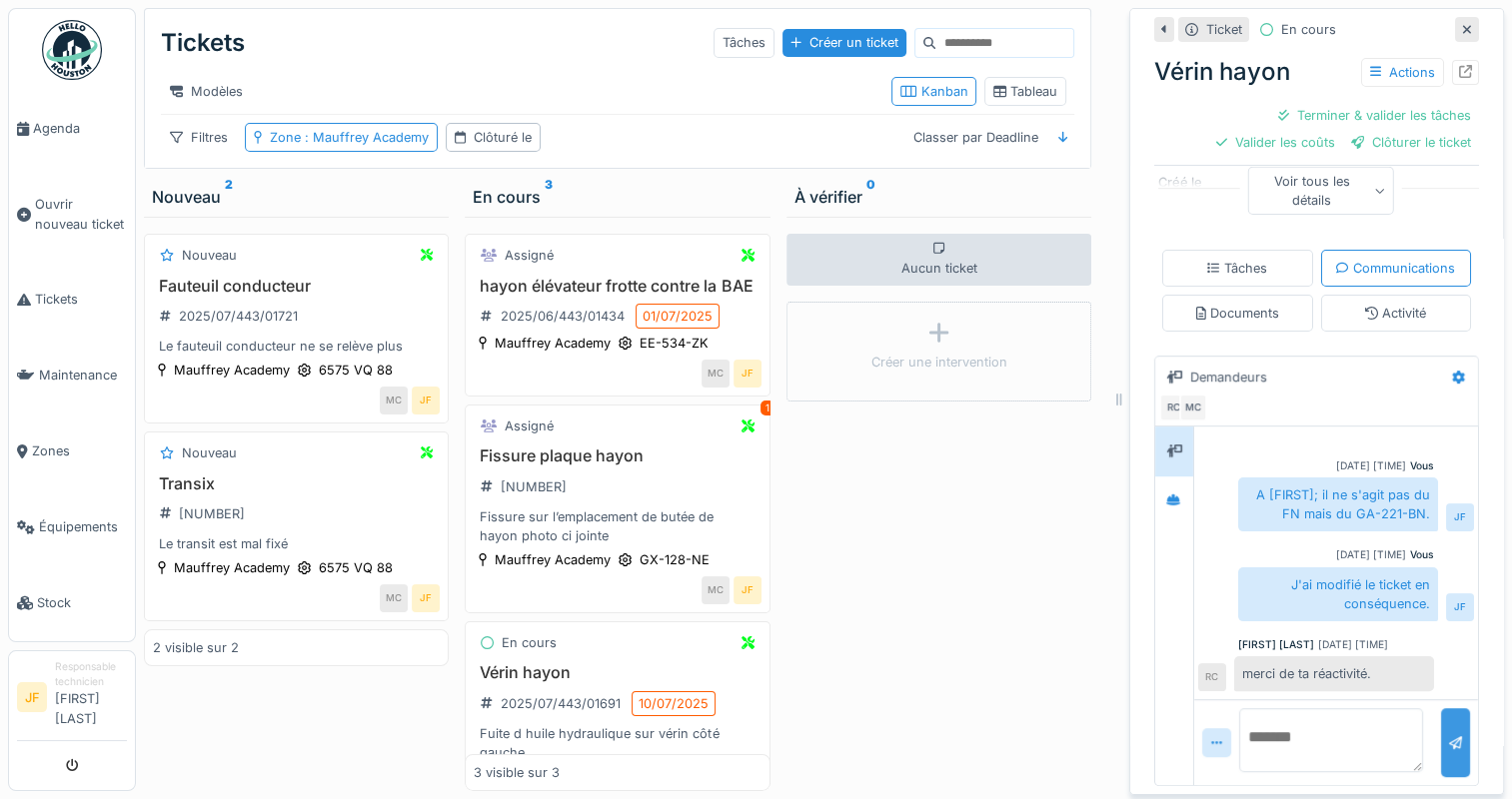 scroll, scrollTop: 0, scrollLeft: 0, axis: both 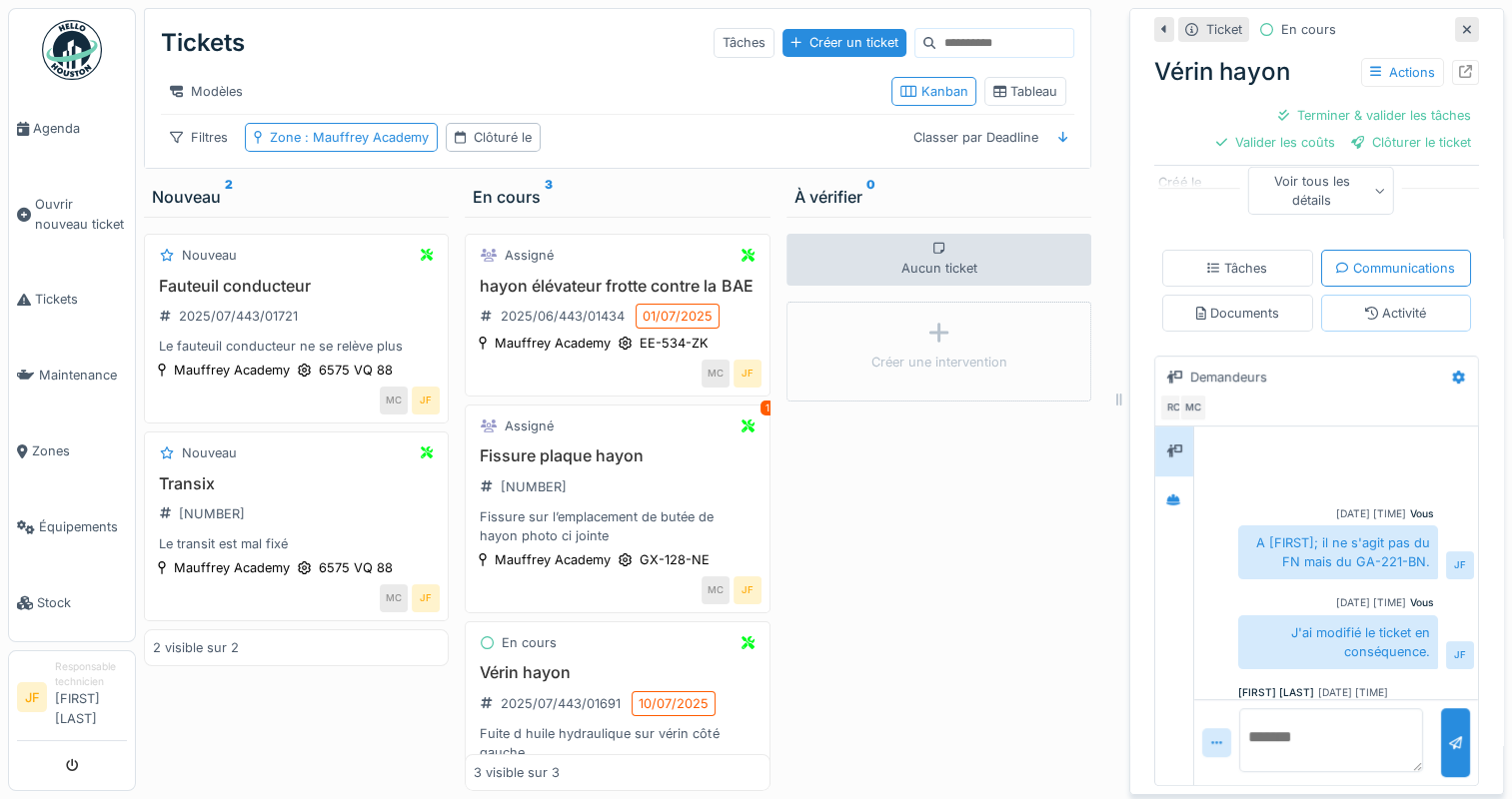 click on "Activité" at bounding box center (1395, 313) 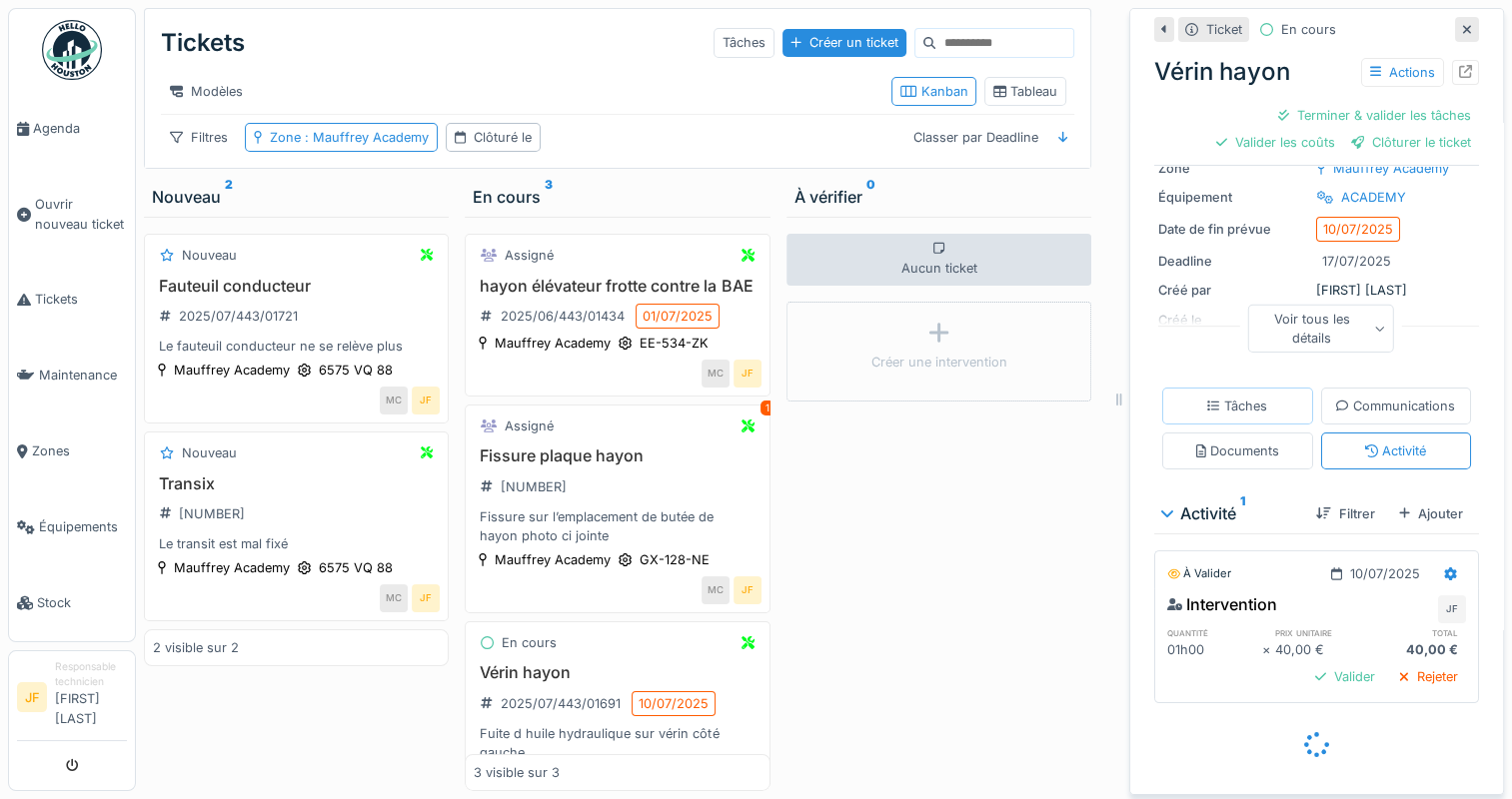scroll, scrollTop: 206, scrollLeft: 0, axis: vertical 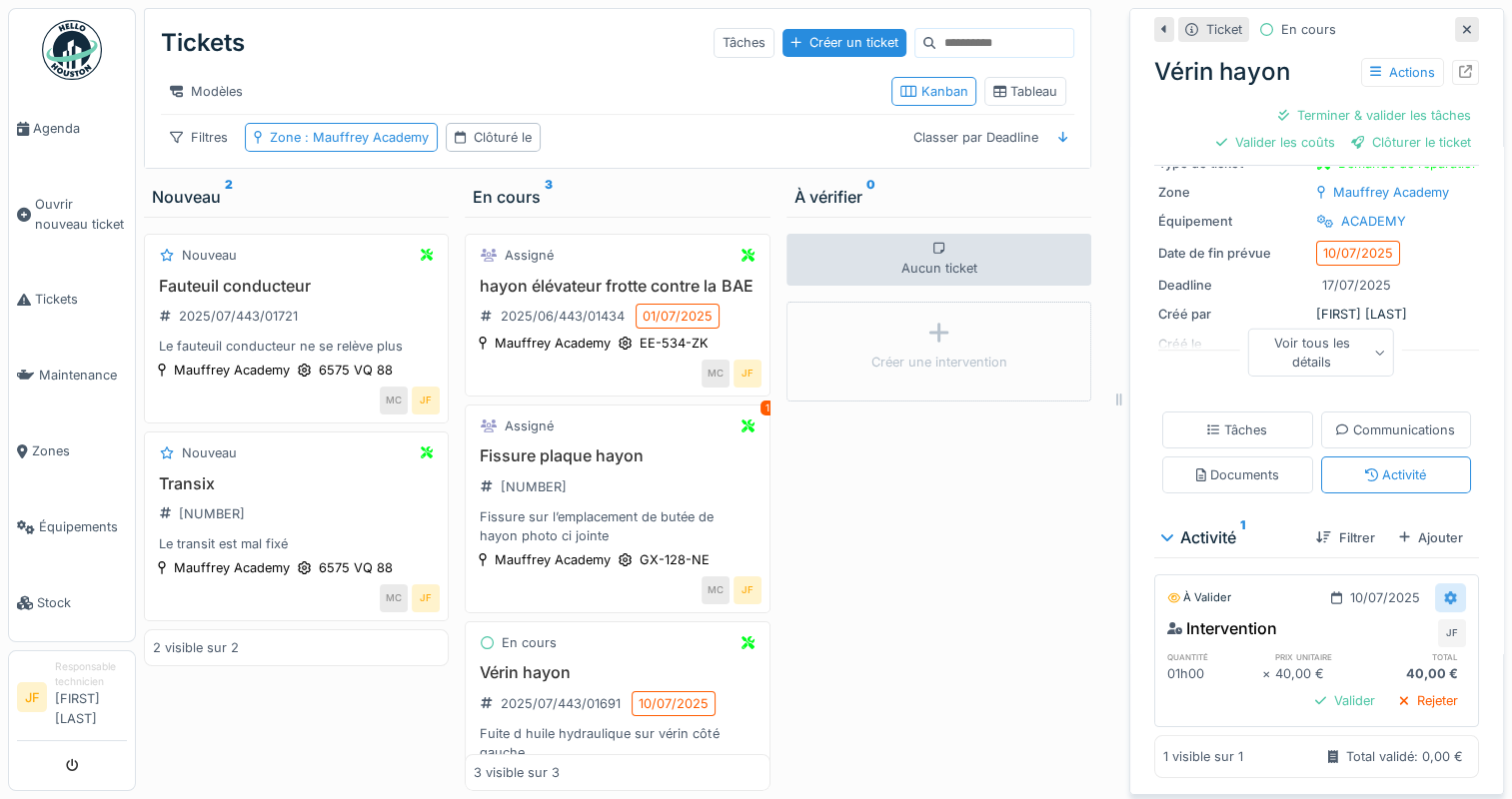 click 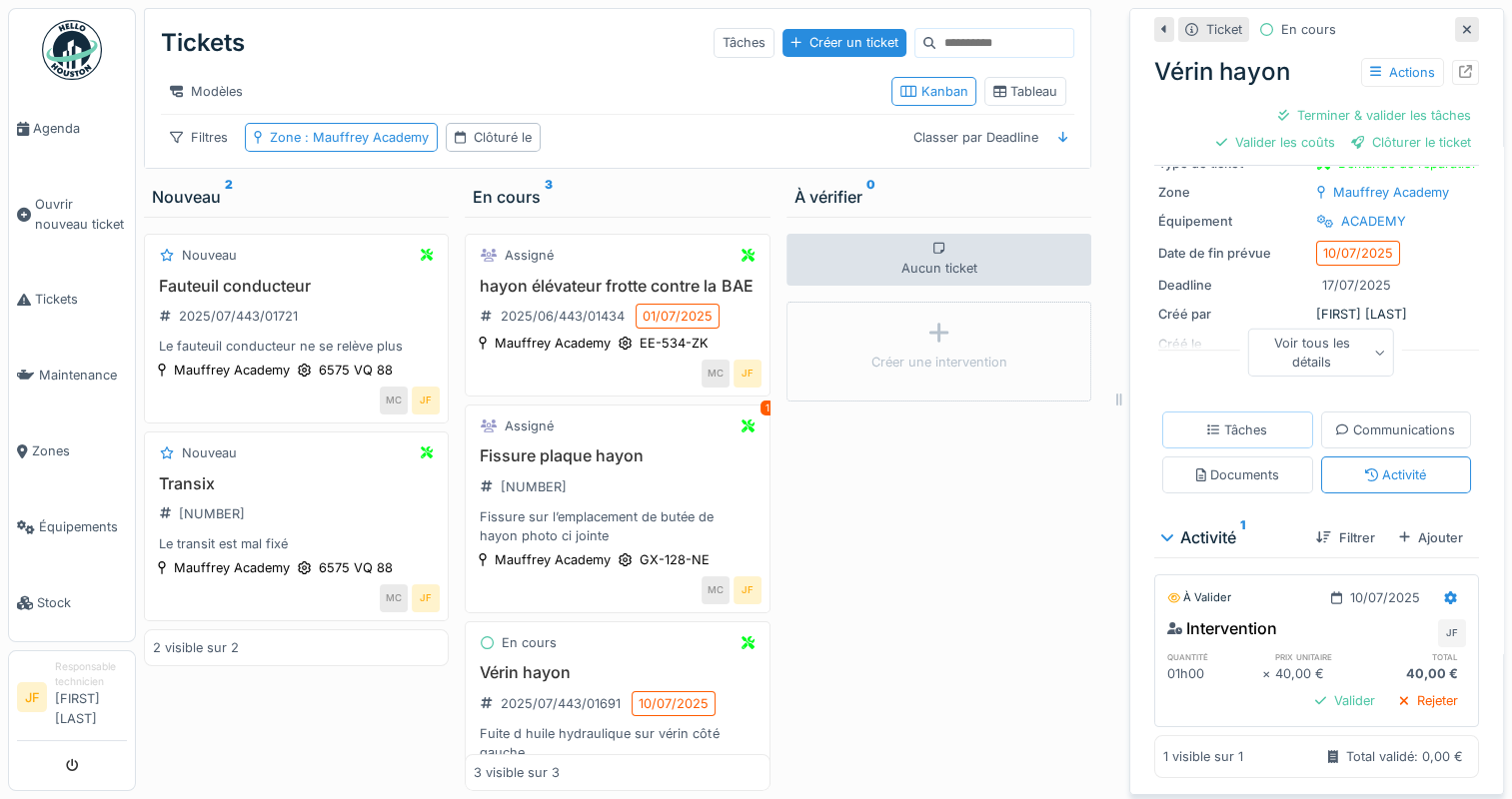 click on "Tâches" at bounding box center (1237, 429) 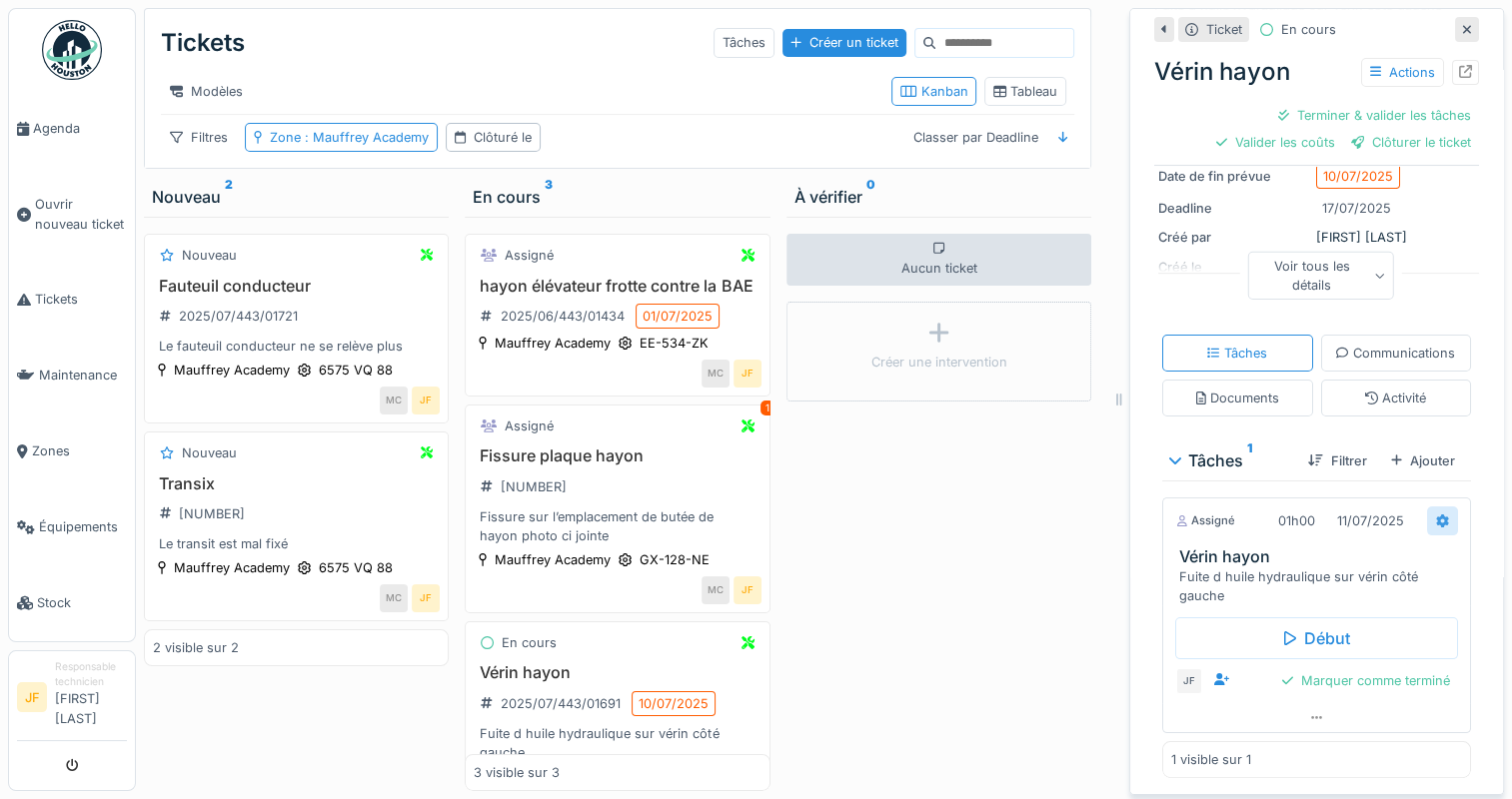 click 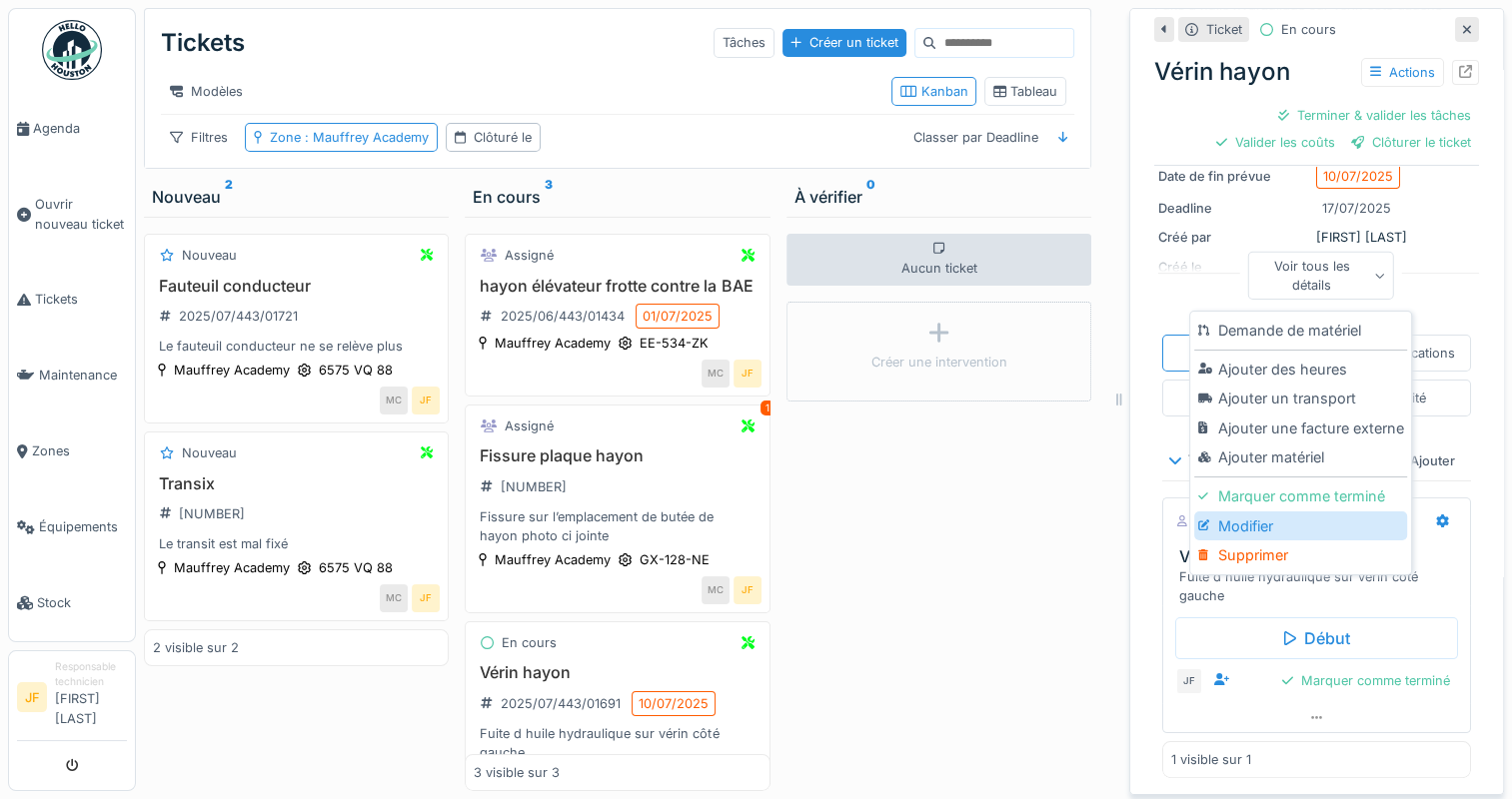 click on "Modifier" at bounding box center (1300, 526) 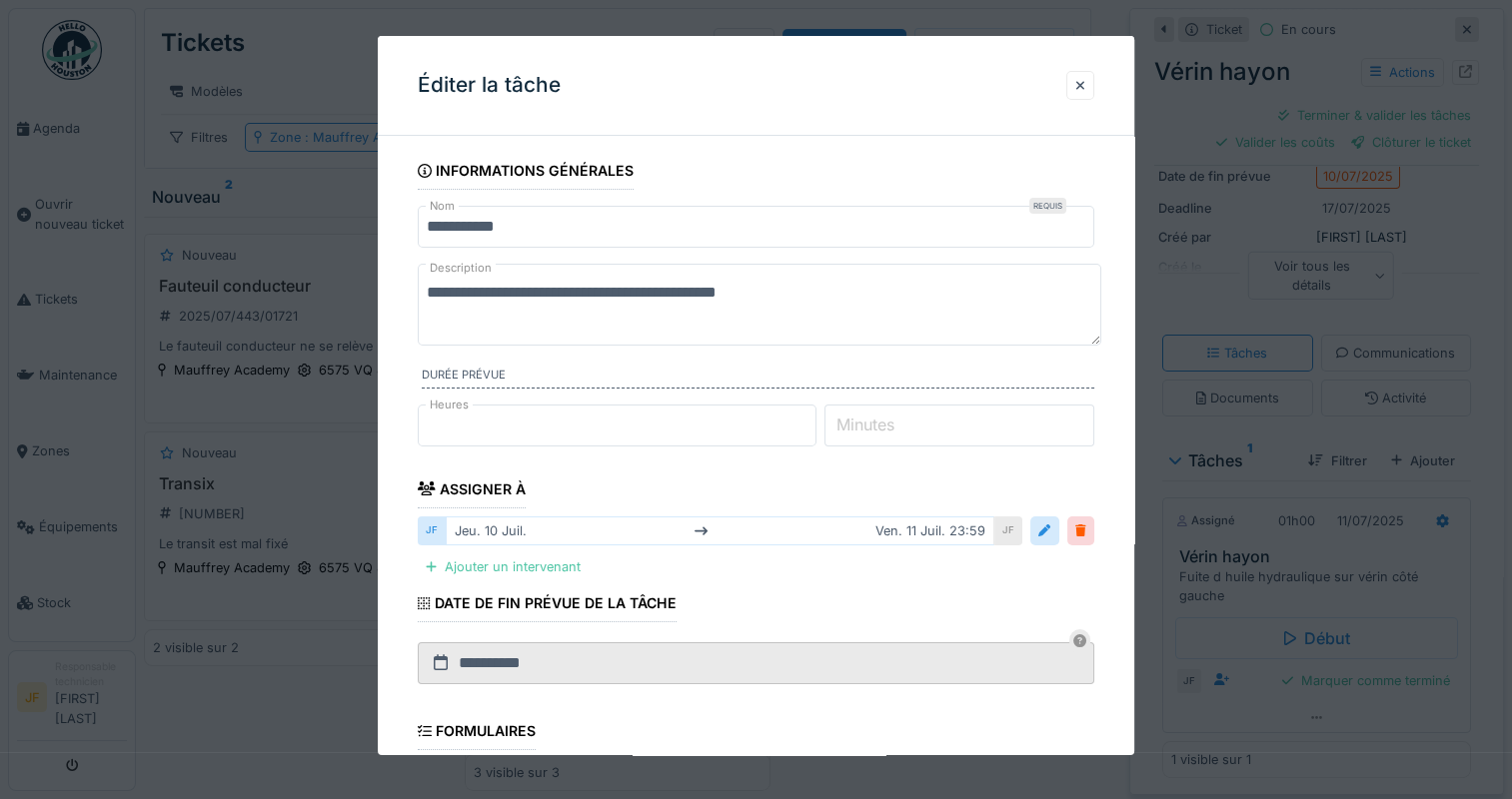 scroll, scrollTop: 100, scrollLeft: 0, axis: vertical 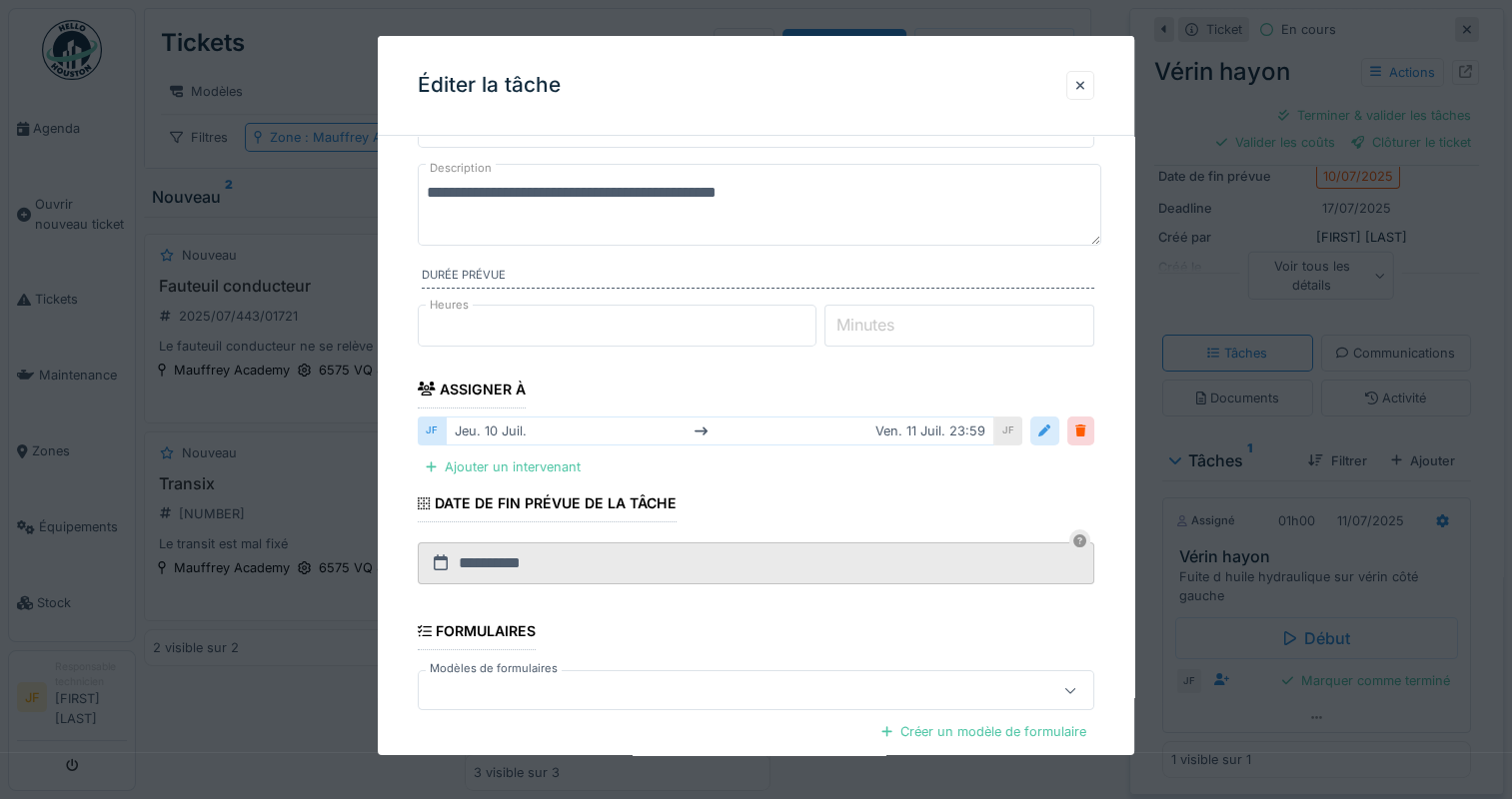 click at bounding box center [1044, 430] 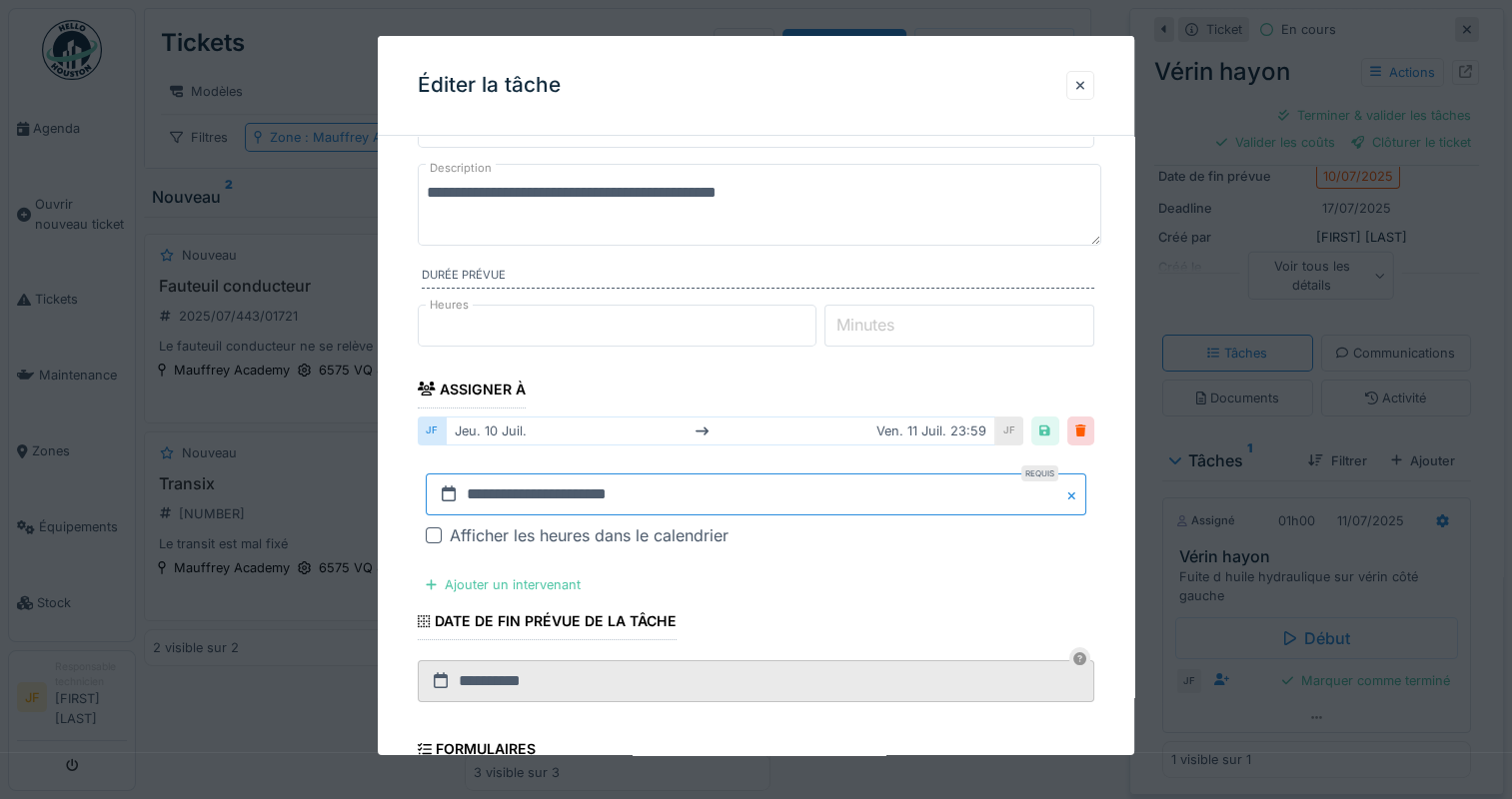 click on "**********" at bounding box center [756, 494] 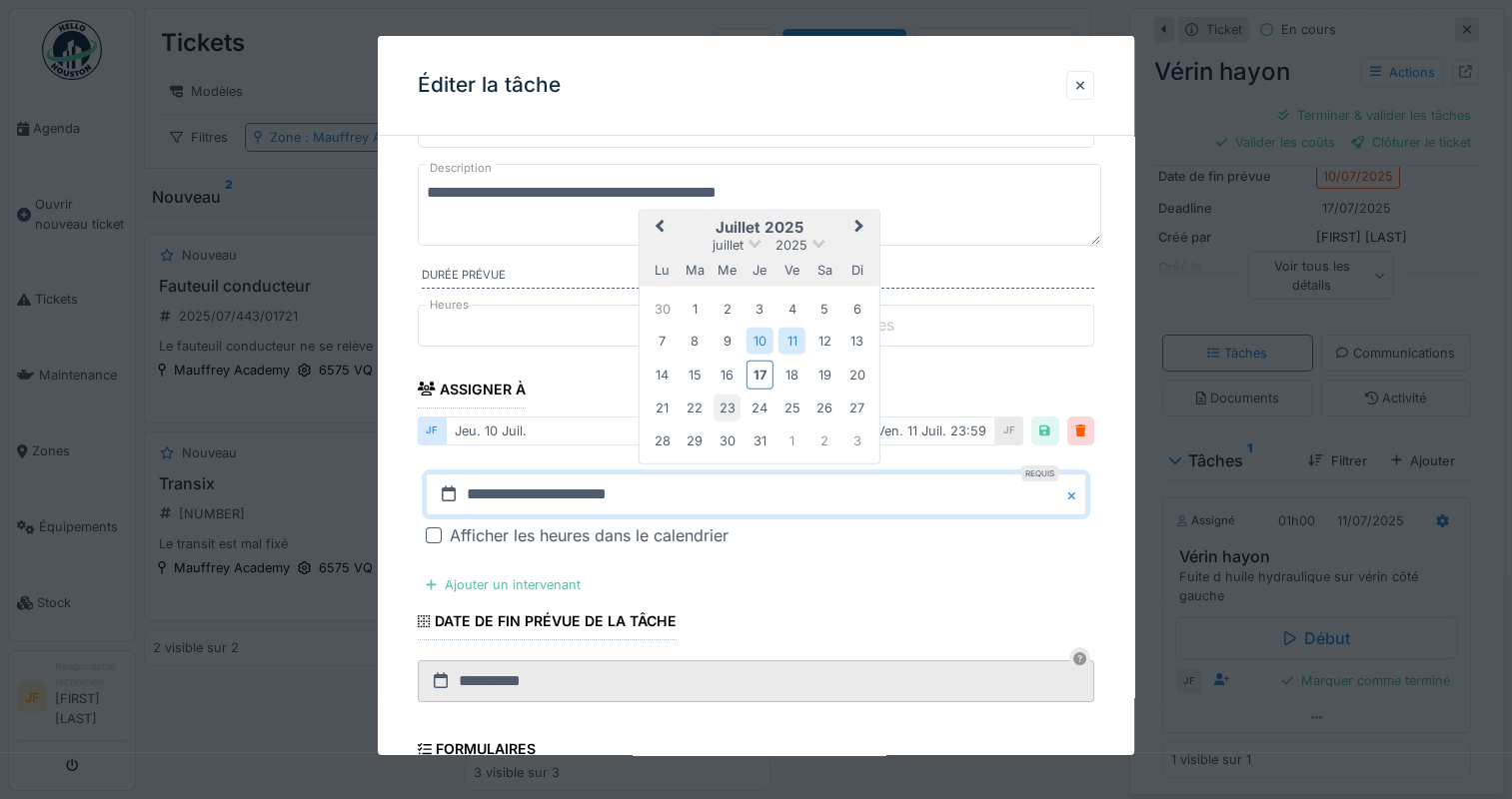 click on "23" at bounding box center [727, 407] 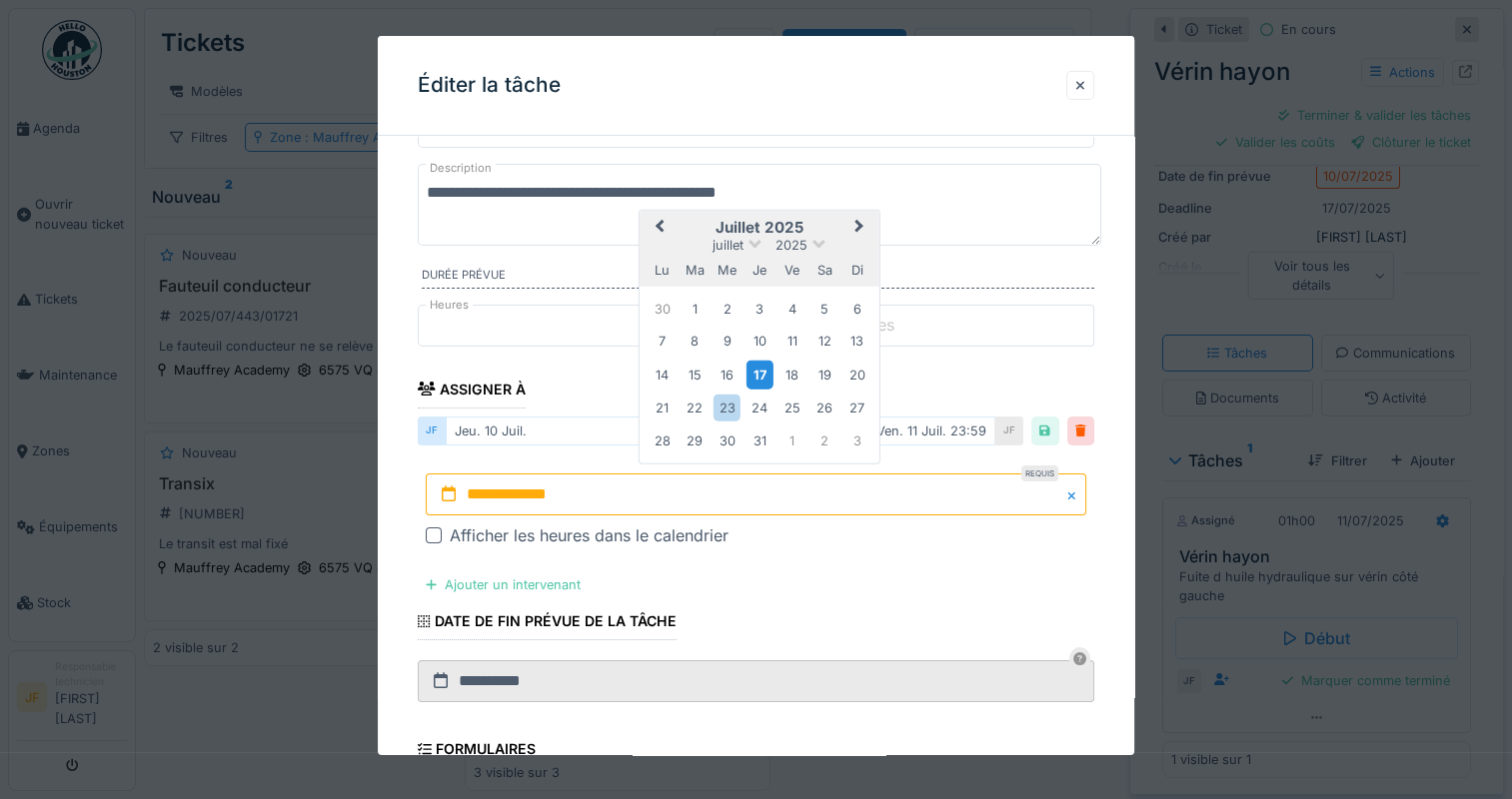 click on "17" at bounding box center (758, 374) 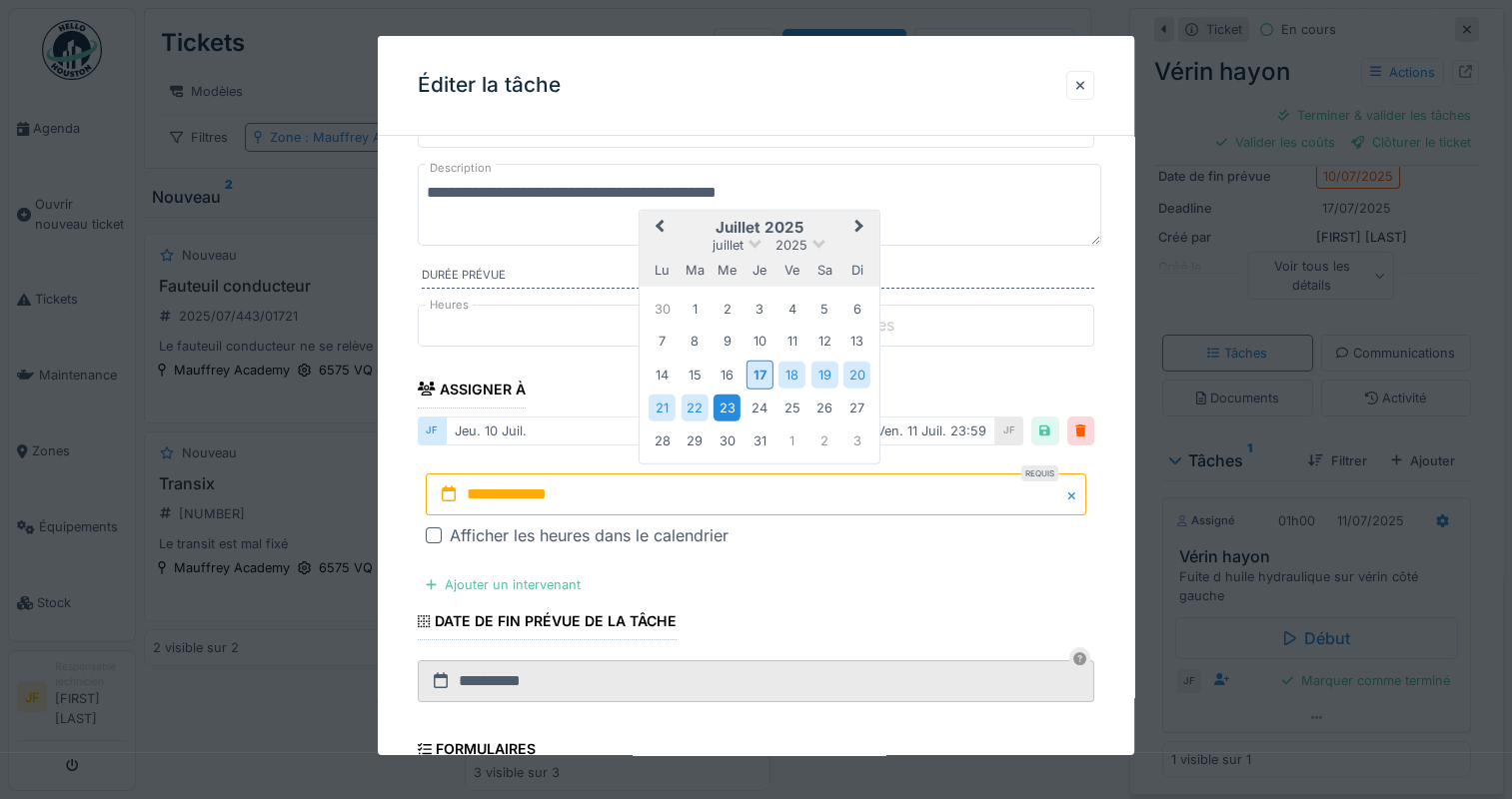 click on "23" at bounding box center [727, 407] 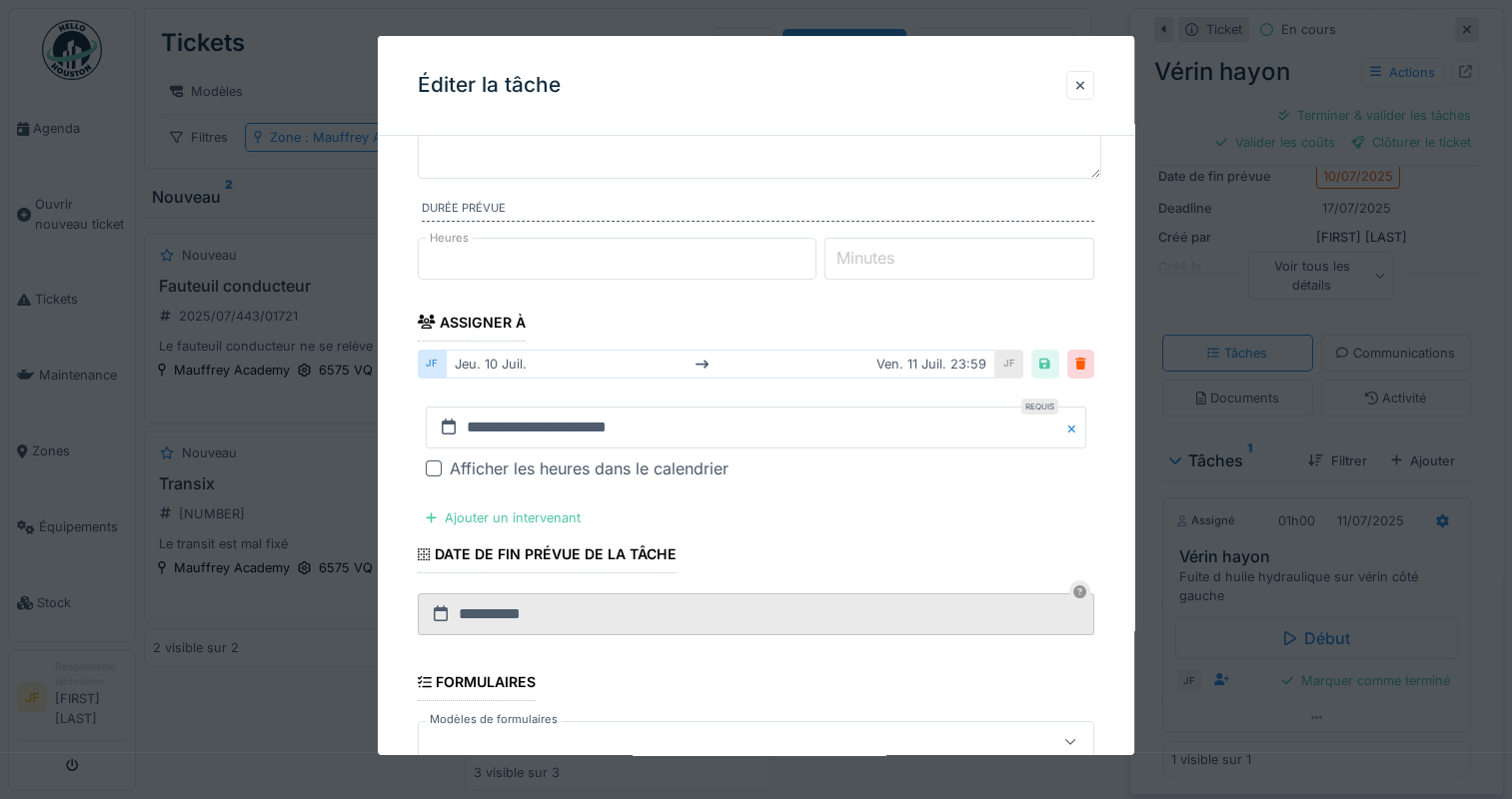 scroll, scrollTop: 200, scrollLeft: 0, axis: vertical 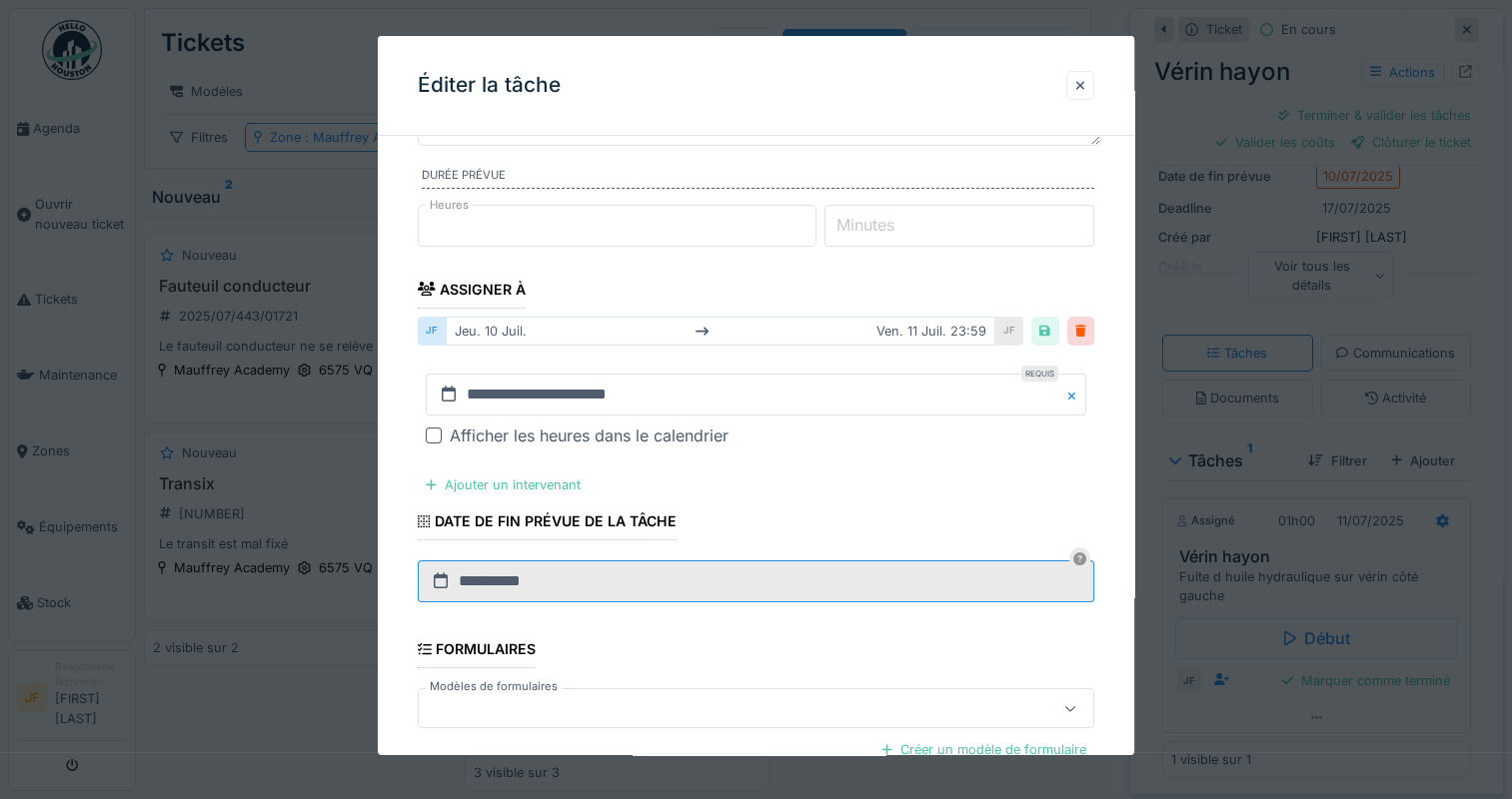 click on "**********" at bounding box center [756, 581] 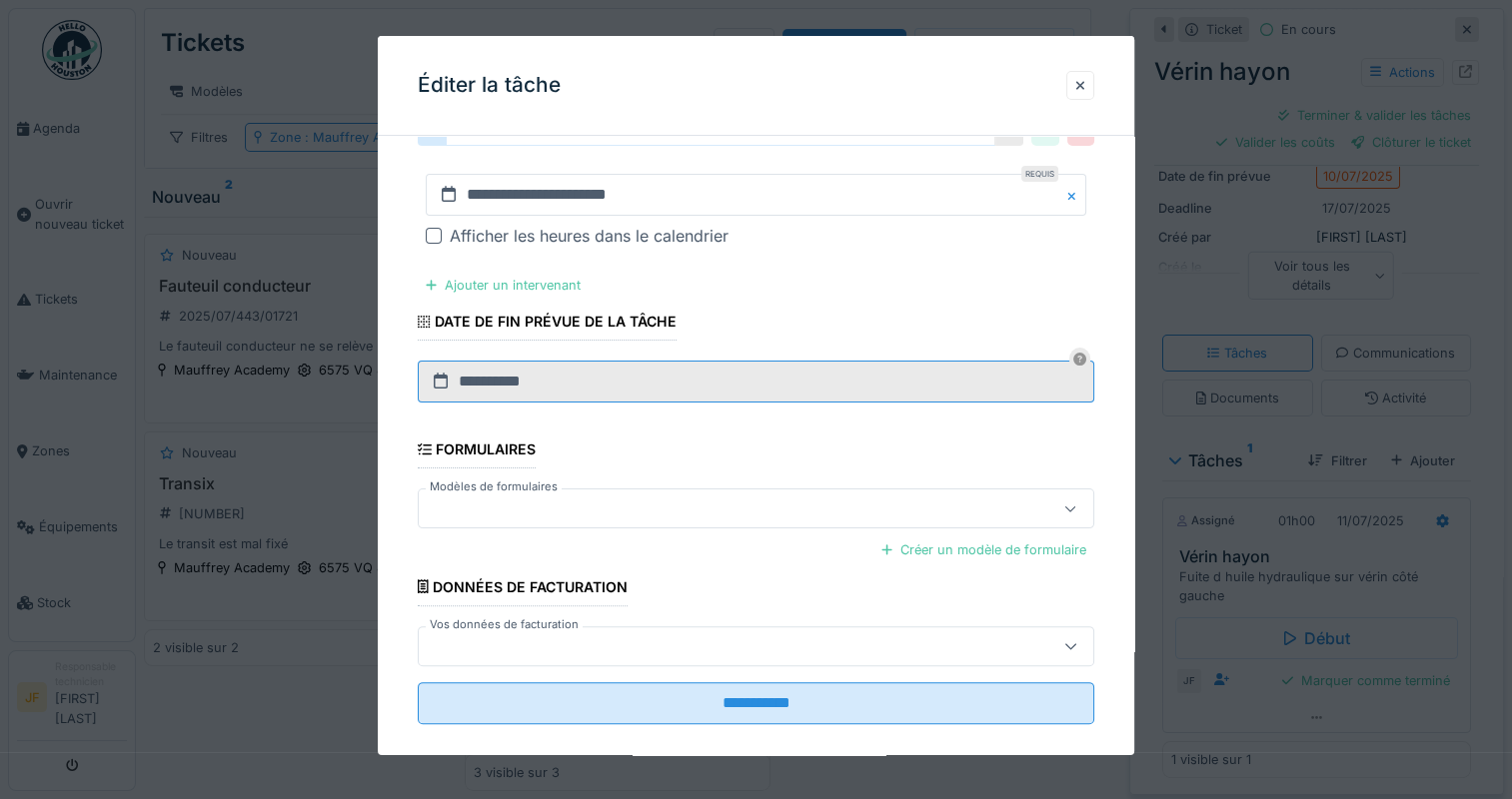 scroll, scrollTop: 419, scrollLeft: 0, axis: vertical 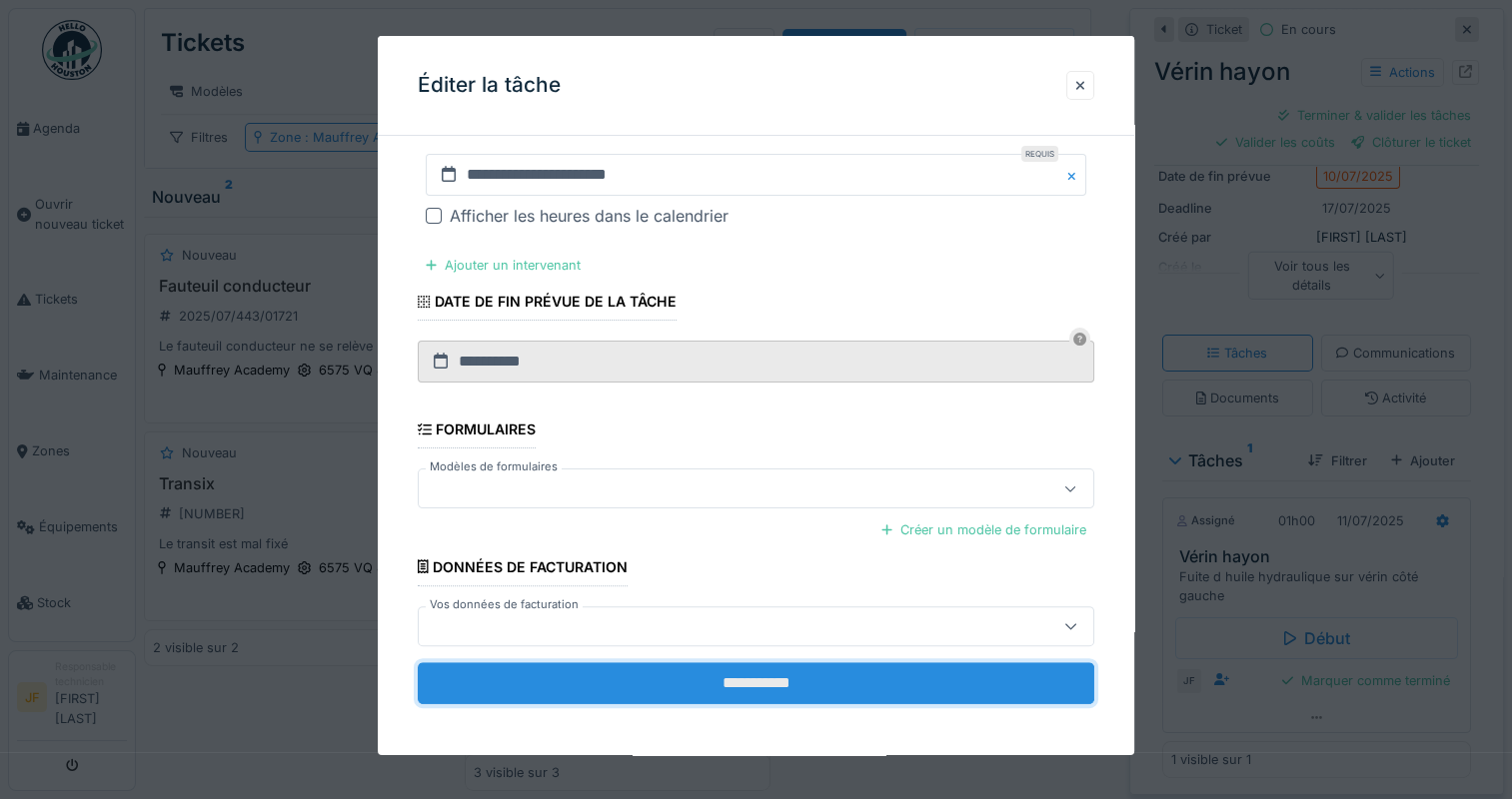 click on "**********" at bounding box center [756, 683] 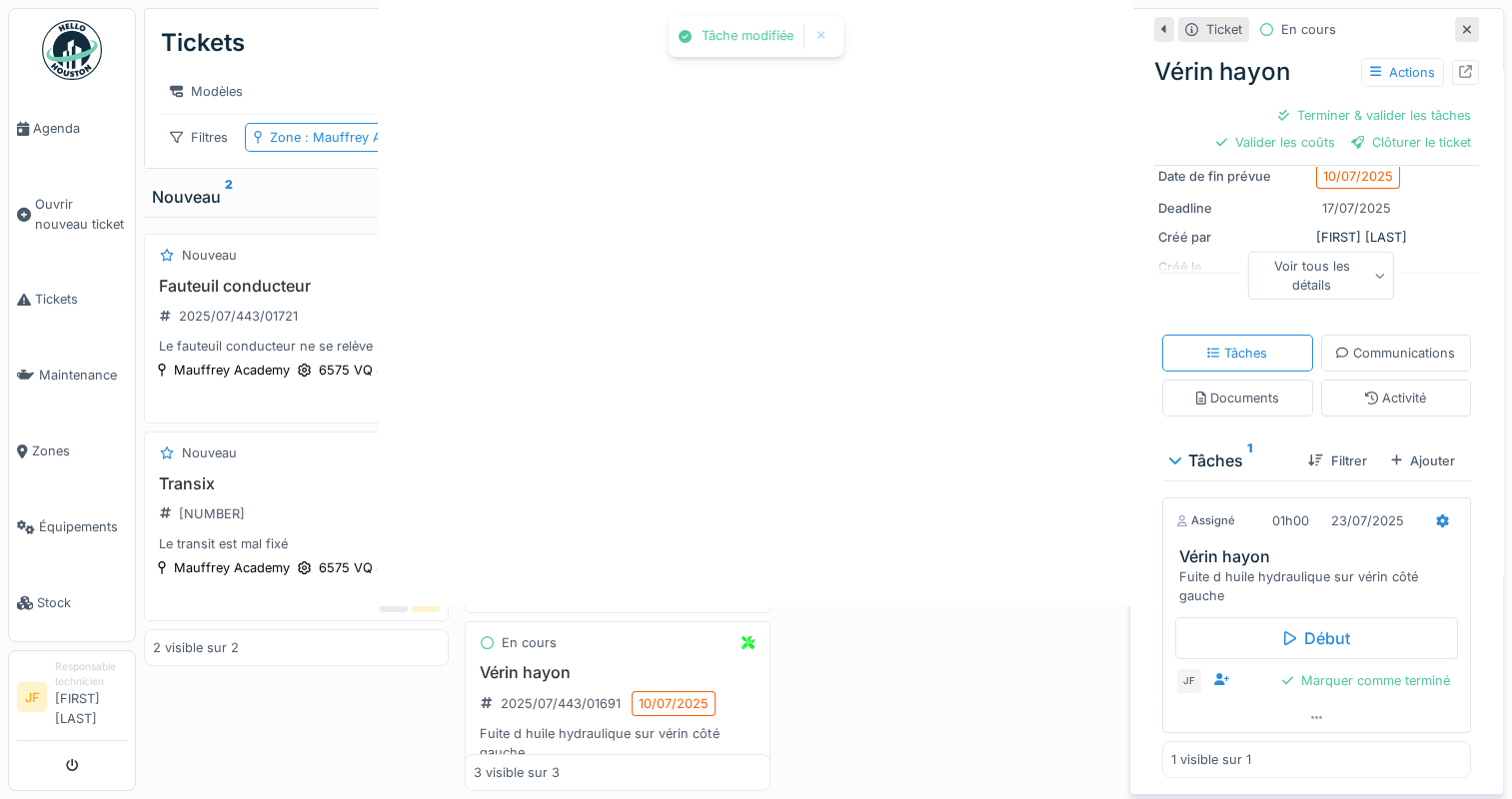 scroll, scrollTop: 0, scrollLeft: 0, axis: both 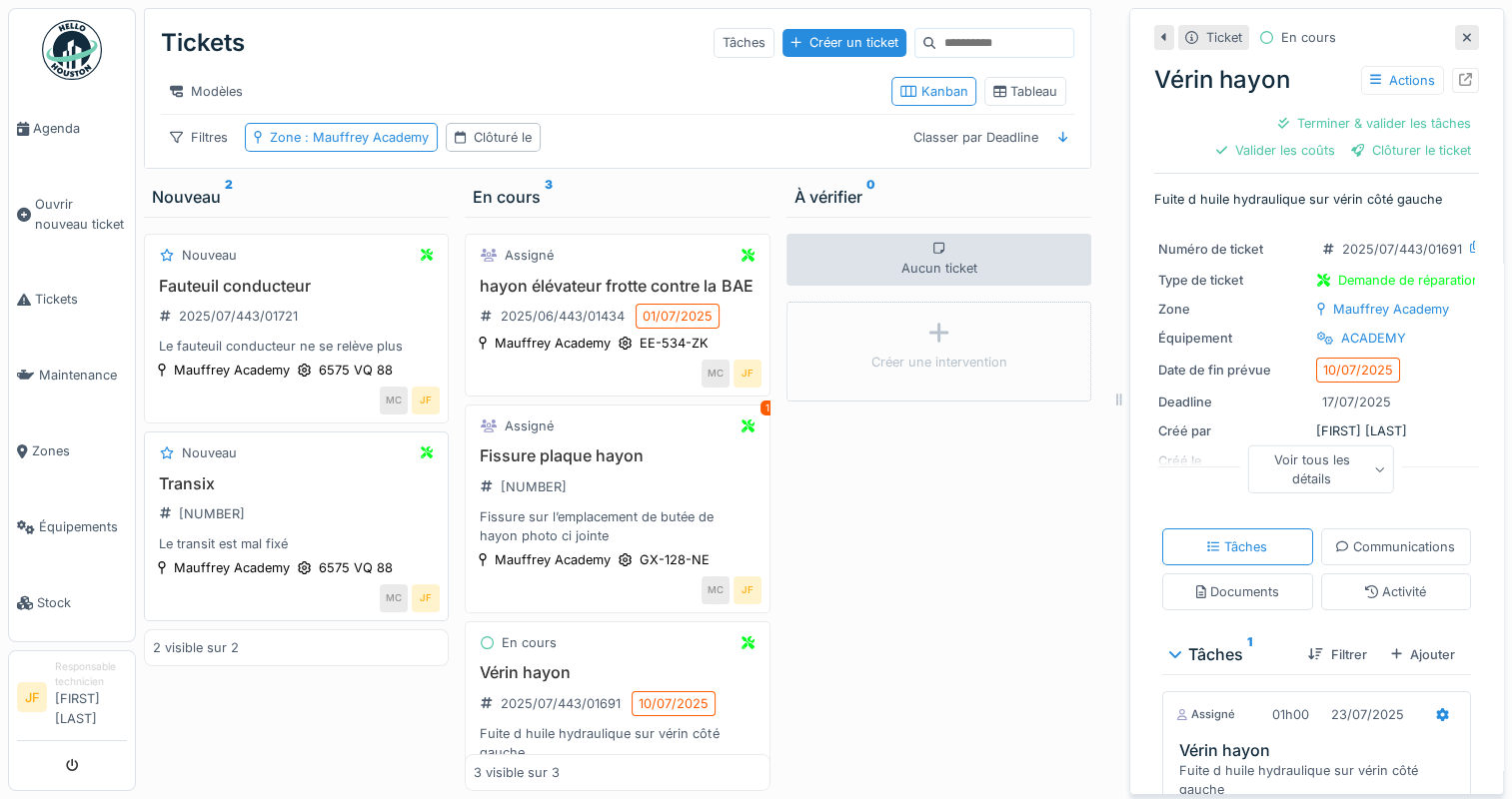 click on "Transix" at bounding box center (296, 483) 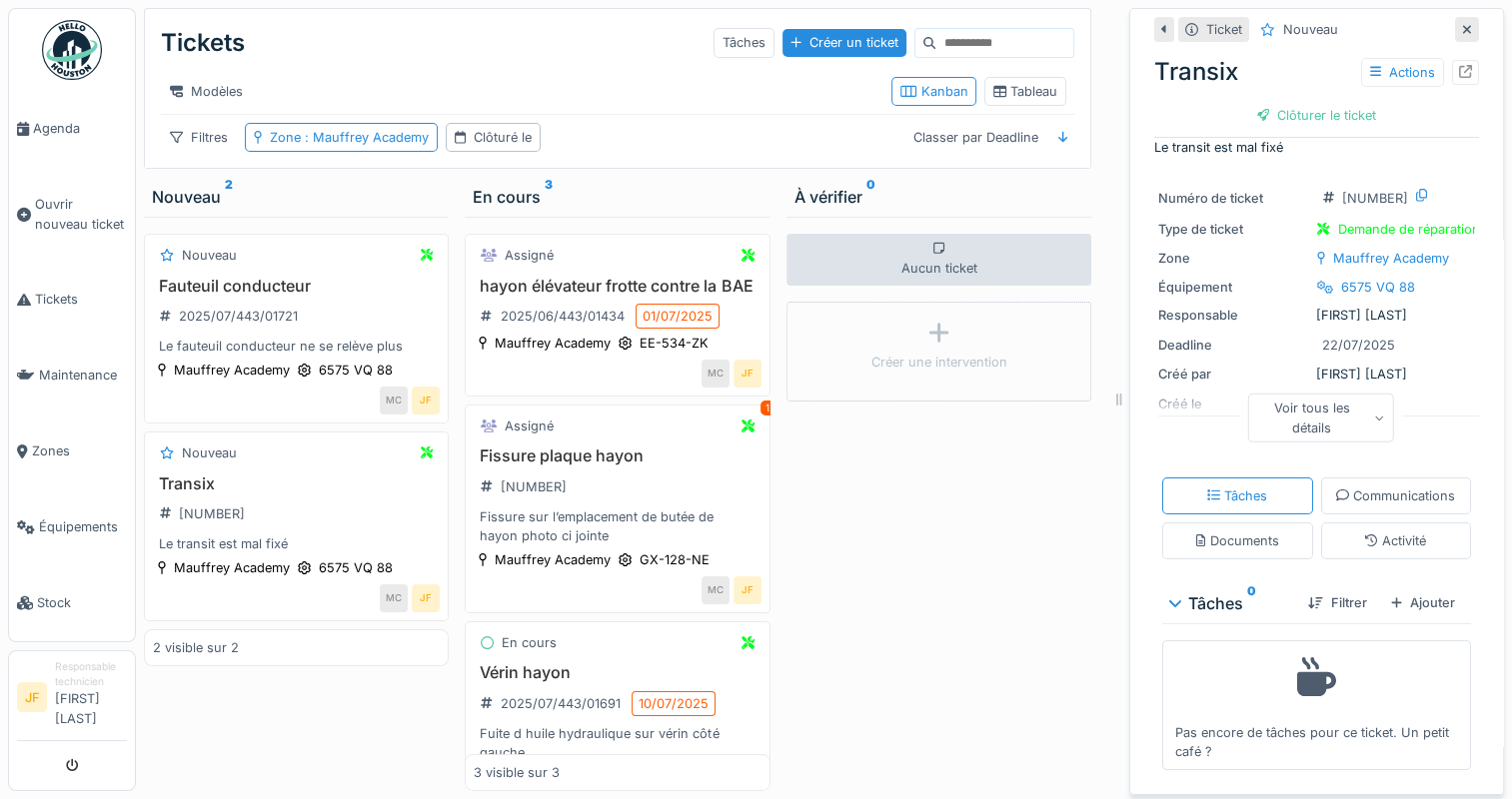 scroll, scrollTop: 114, scrollLeft: 0, axis: vertical 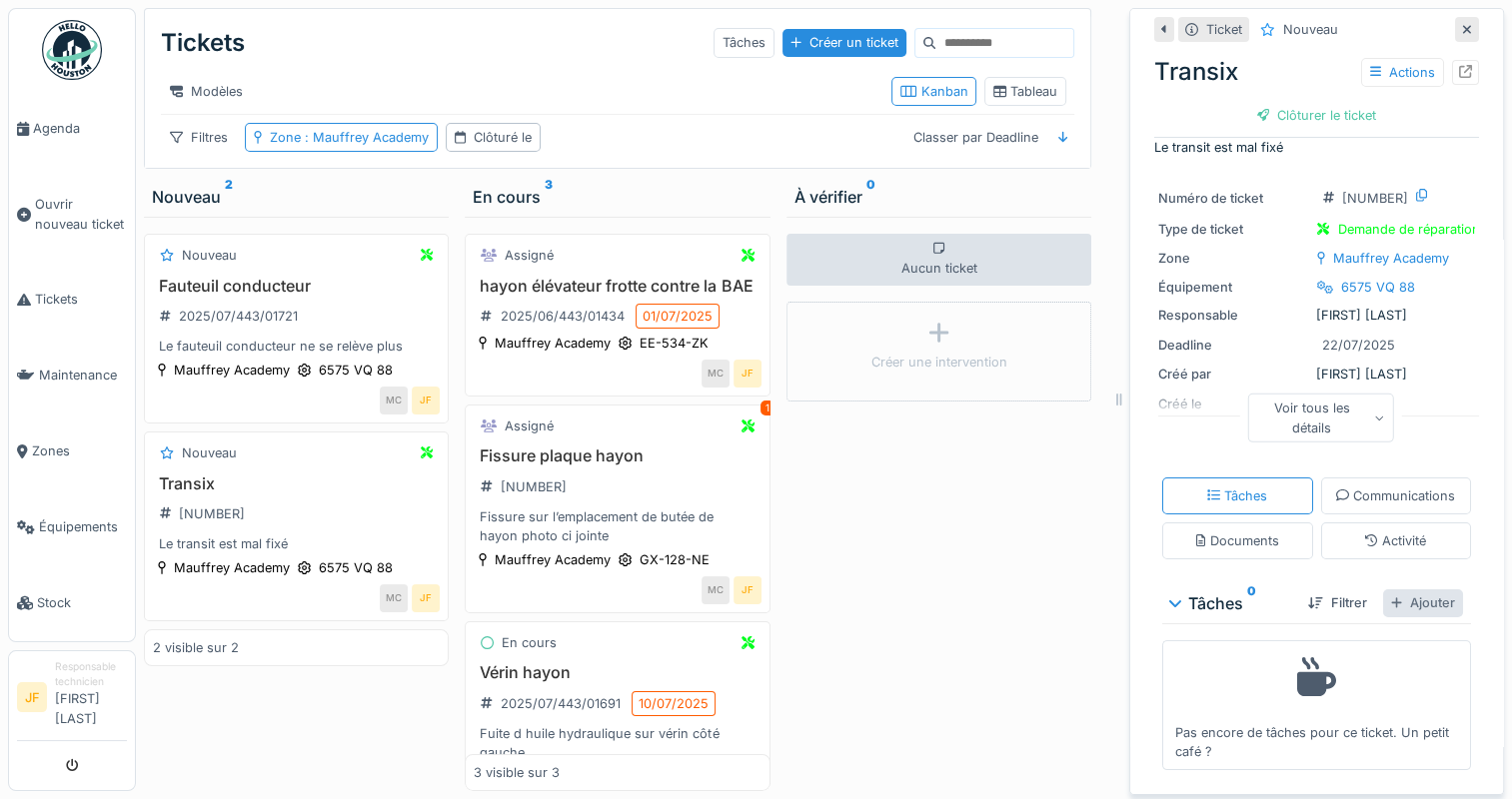 click on "Ajouter" at bounding box center (1423, 602) 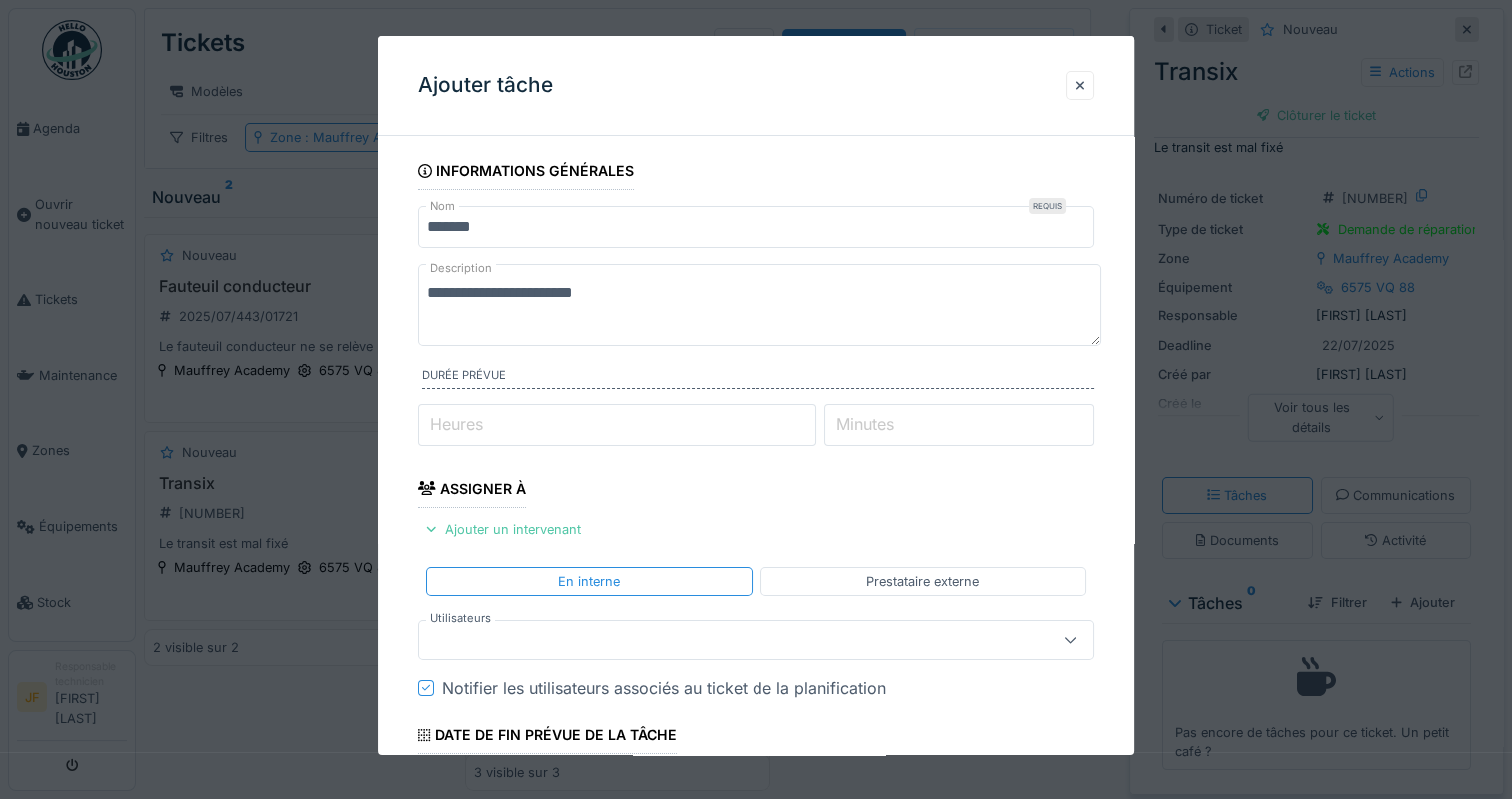 click on "Minutes" at bounding box center [865, 424] 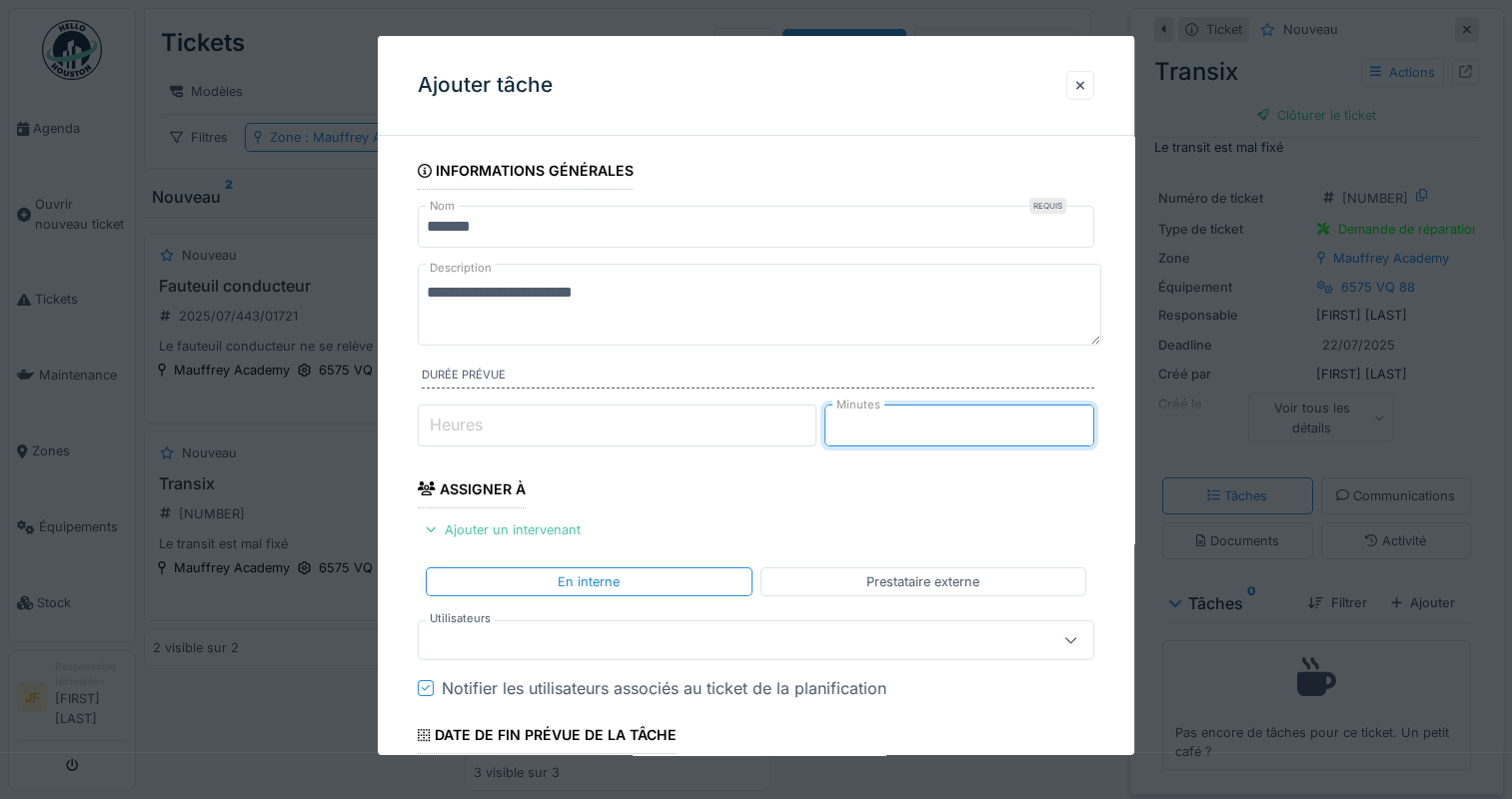 click on "*" at bounding box center (959, 425) 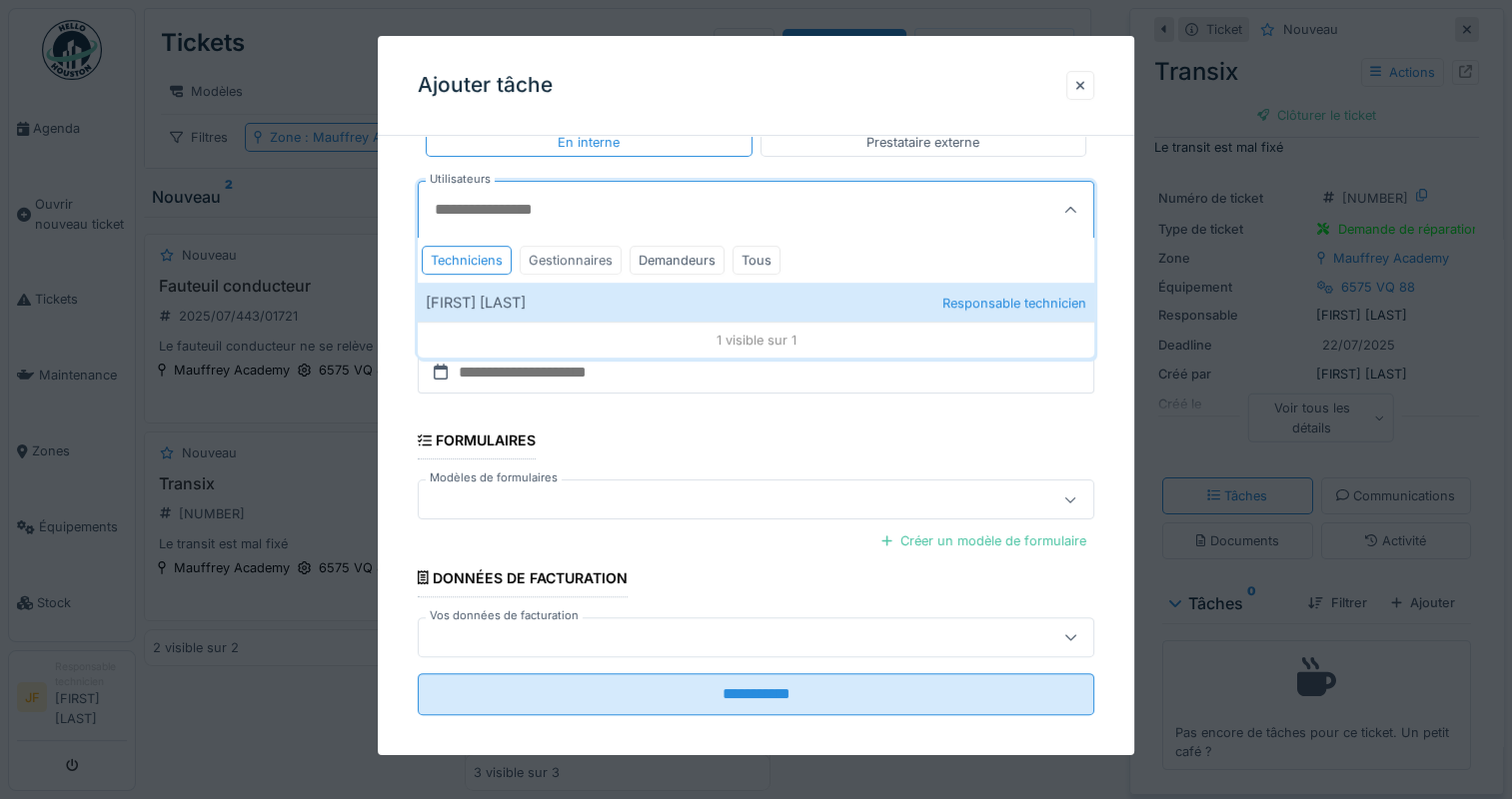 scroll, scrollTop: 451, scrollLeft: 0, axis: vertical 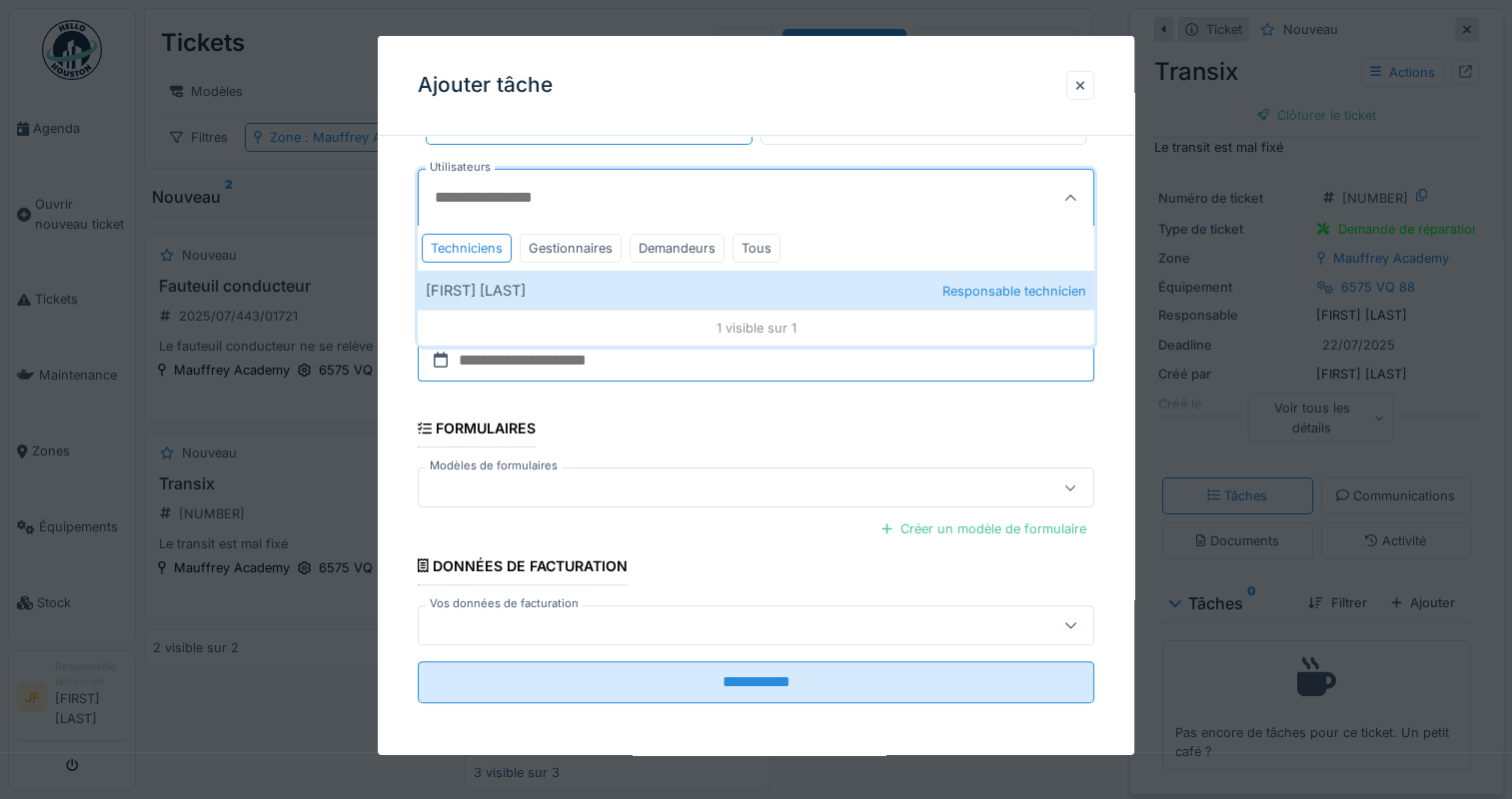click at bounding box center (756, 361) 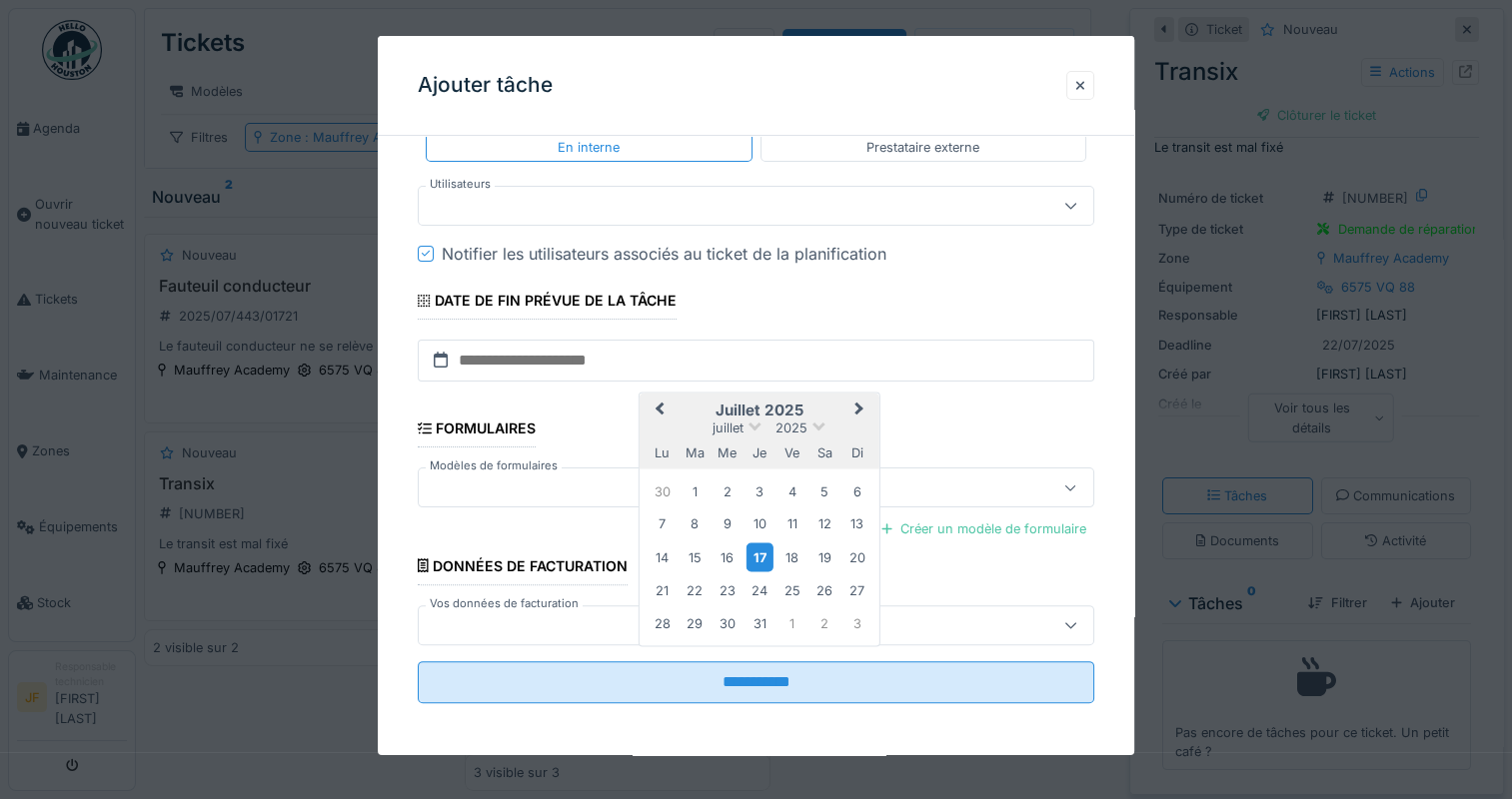 click on "17" at bounding box center (758, 556) 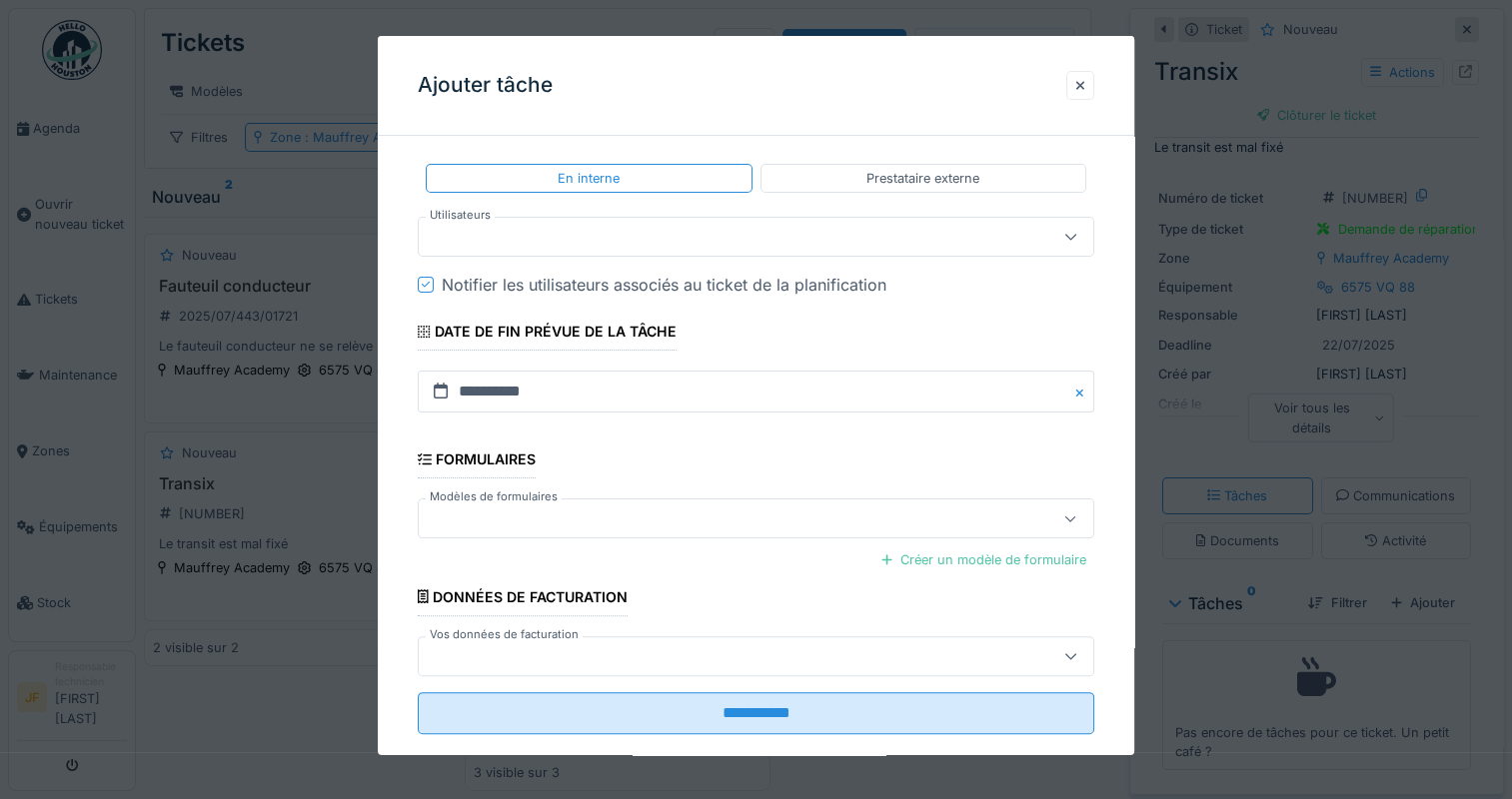 scroll, scrollTop: 434, scrollLeft: 0, axis: vertical 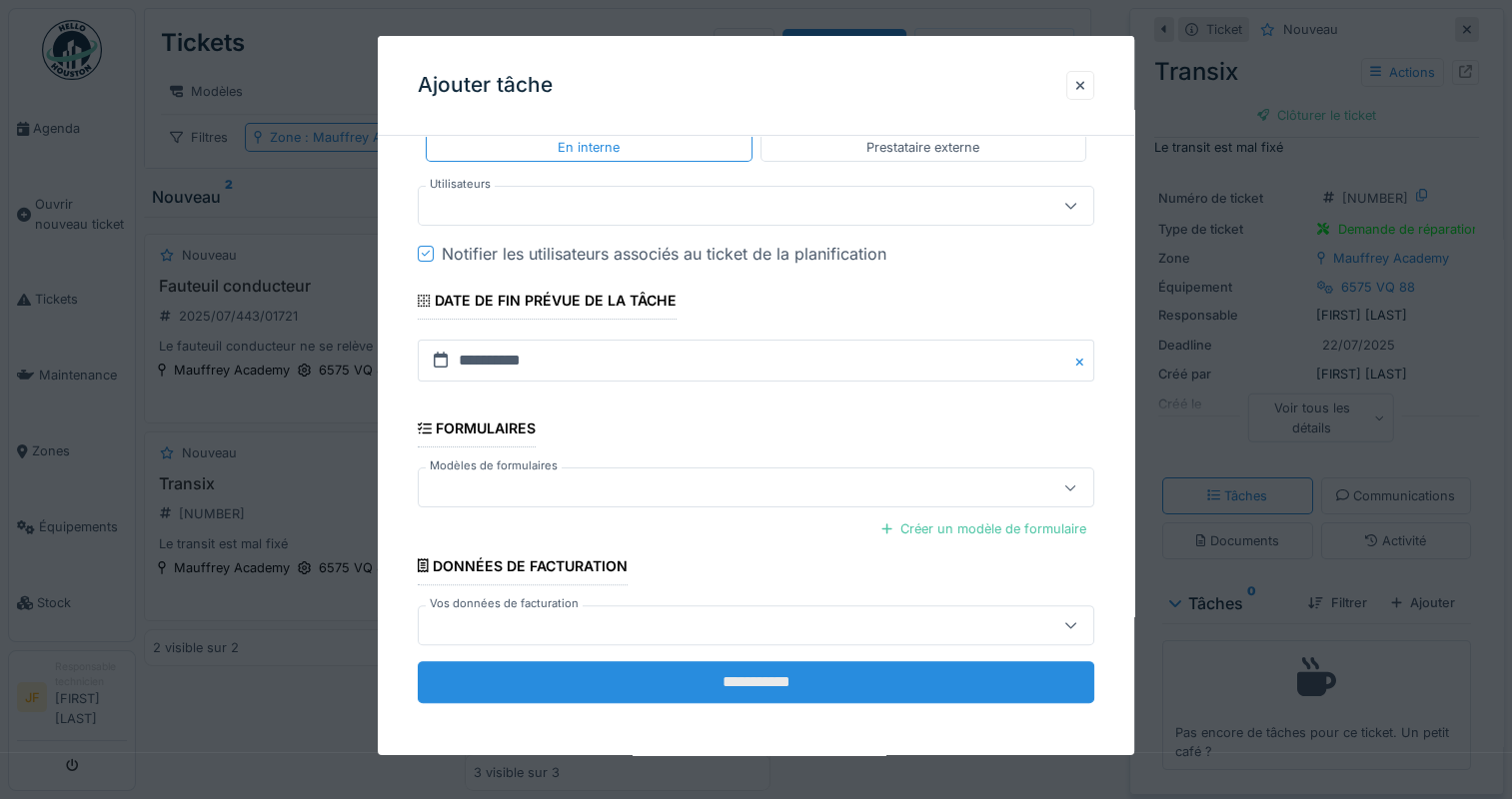 click on "**********" at bounding box center (756, 682) 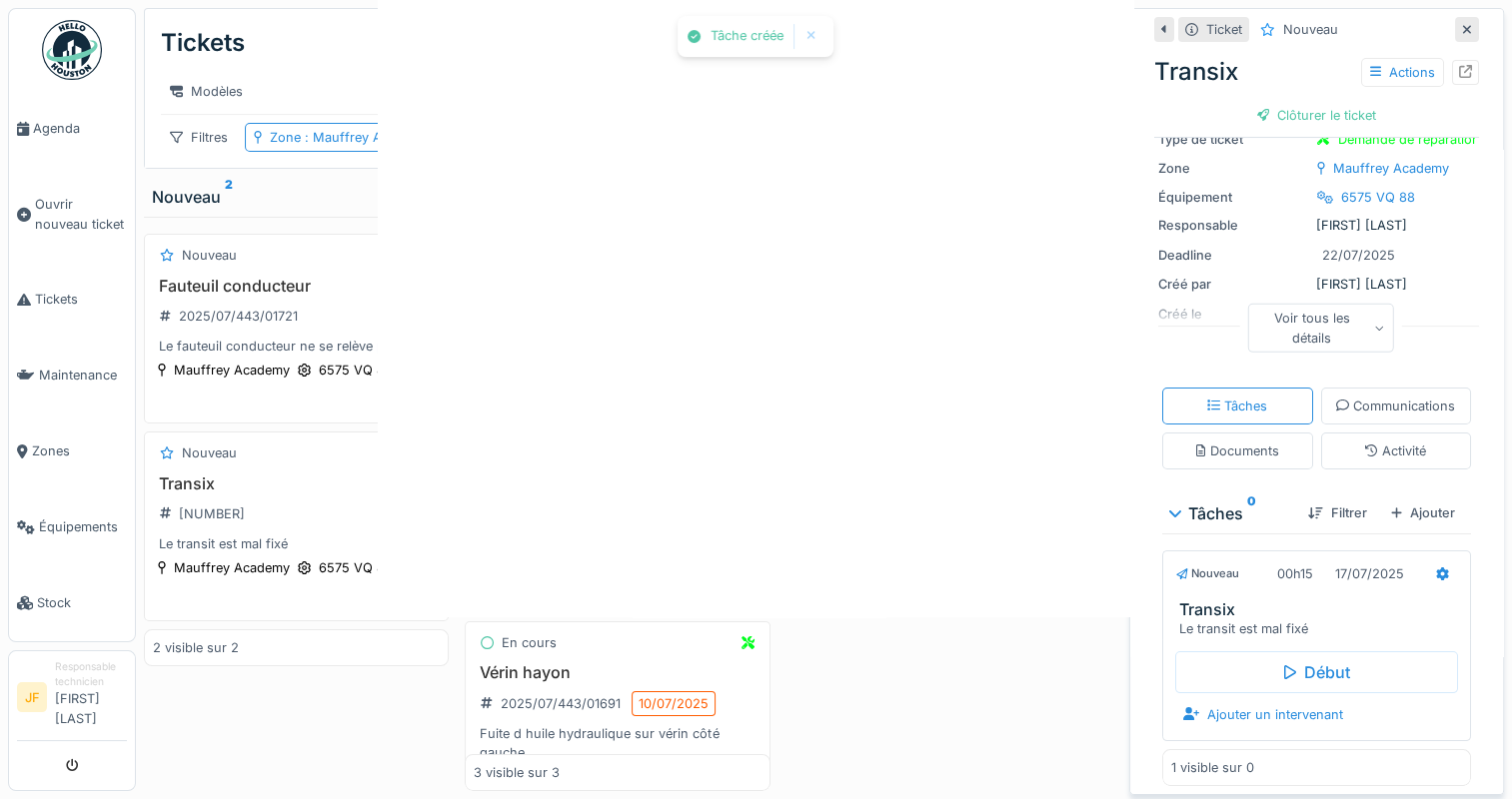scroll, scrollTop: 0, scrollLeft: 0, axis: both 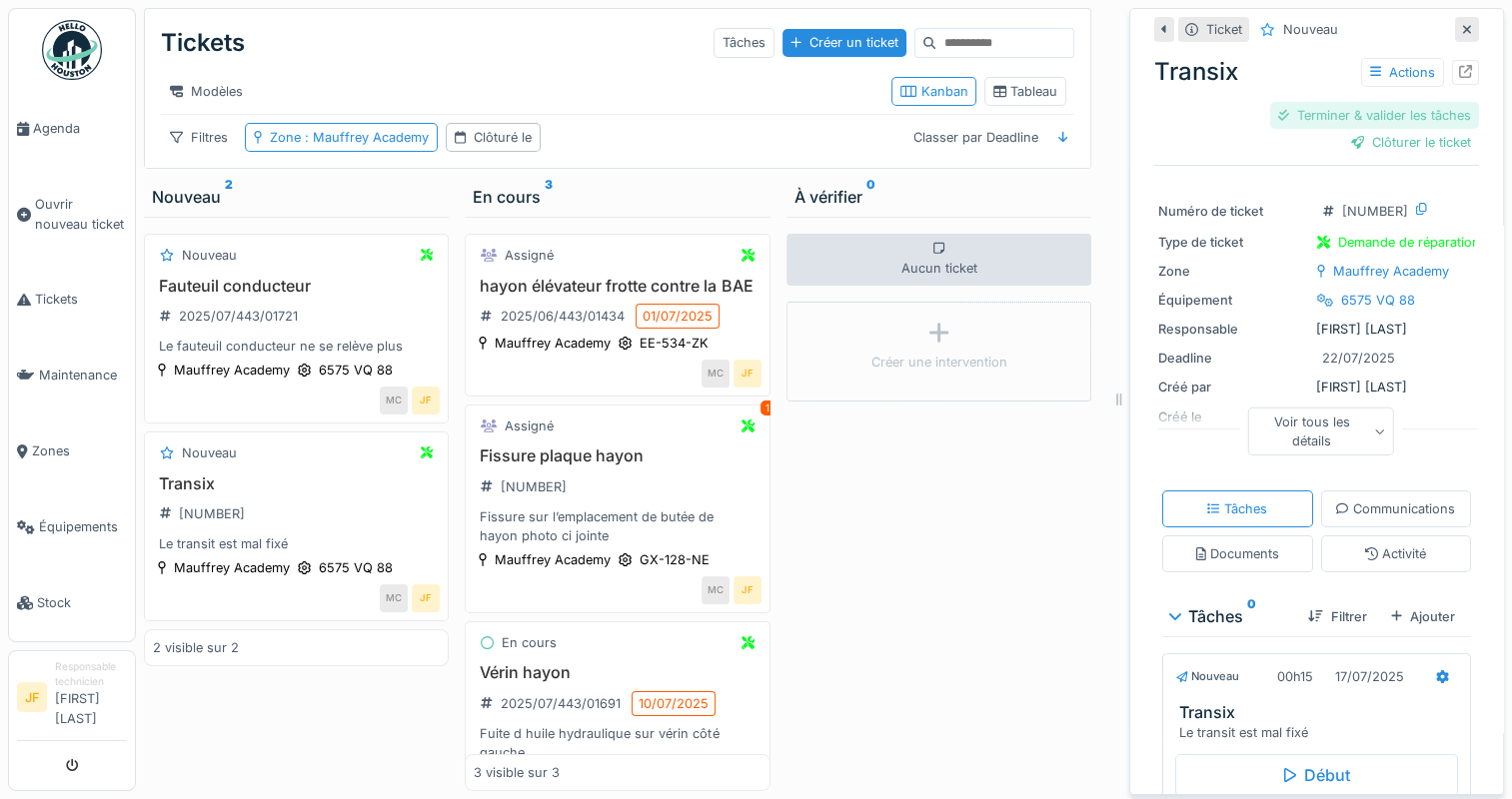 click on "Terminer & valider les tâches" at bounding box center (1374, 115) 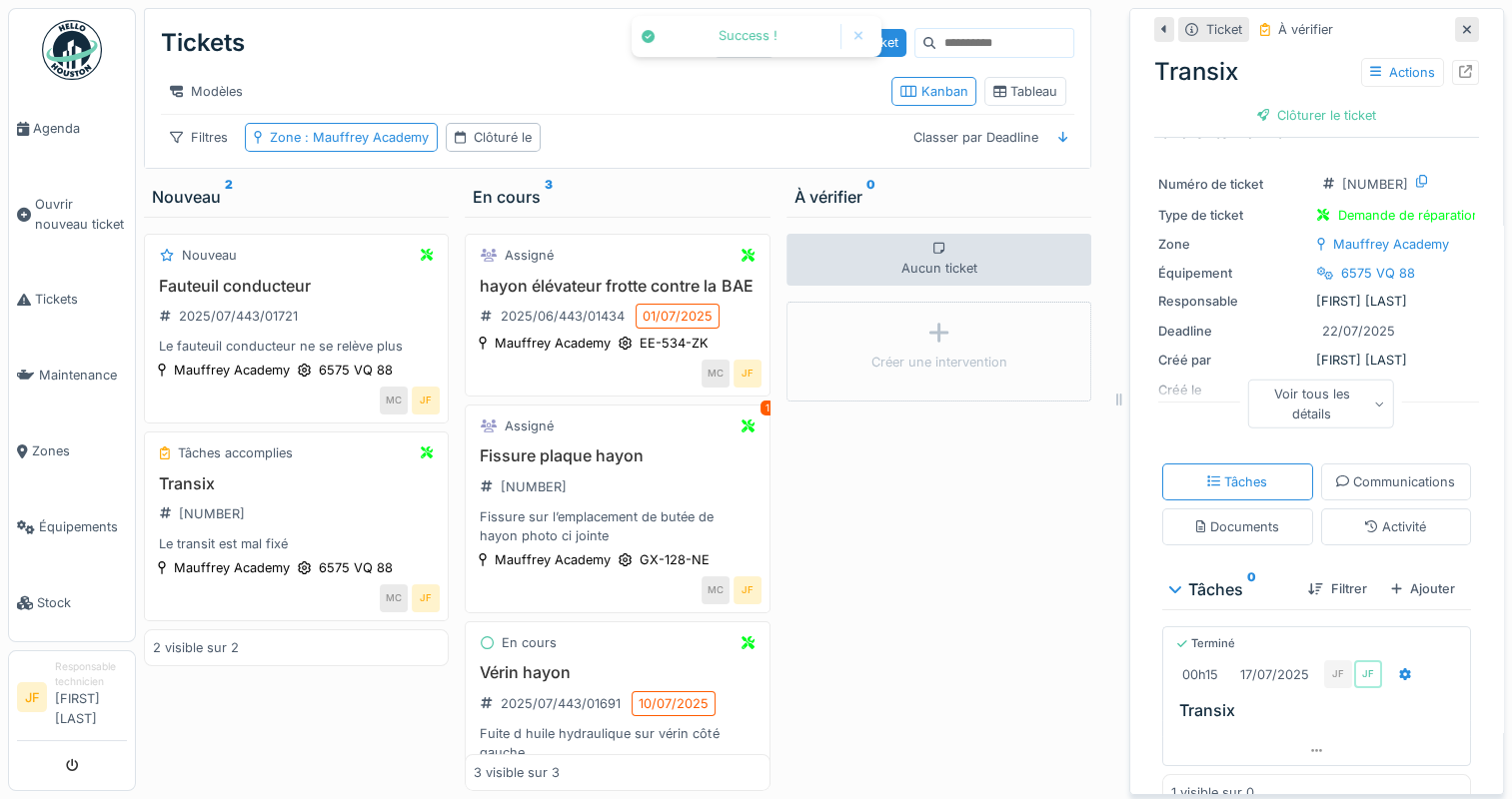 scroll, scrollTop: 11, scrollLeft: 0, axis: vertical 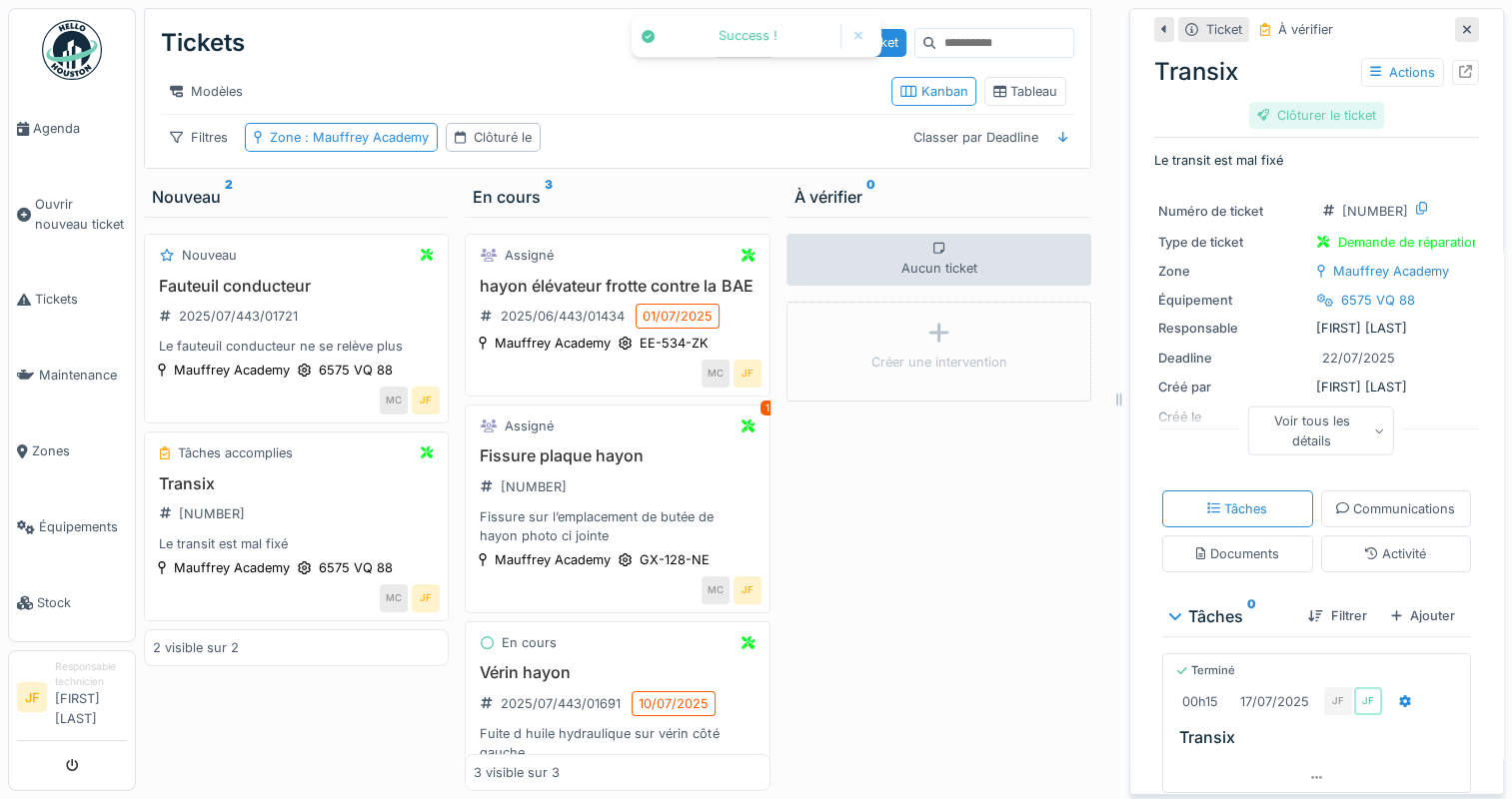 click on "Clôturer le ticket" at bounding box center (1317, 115) 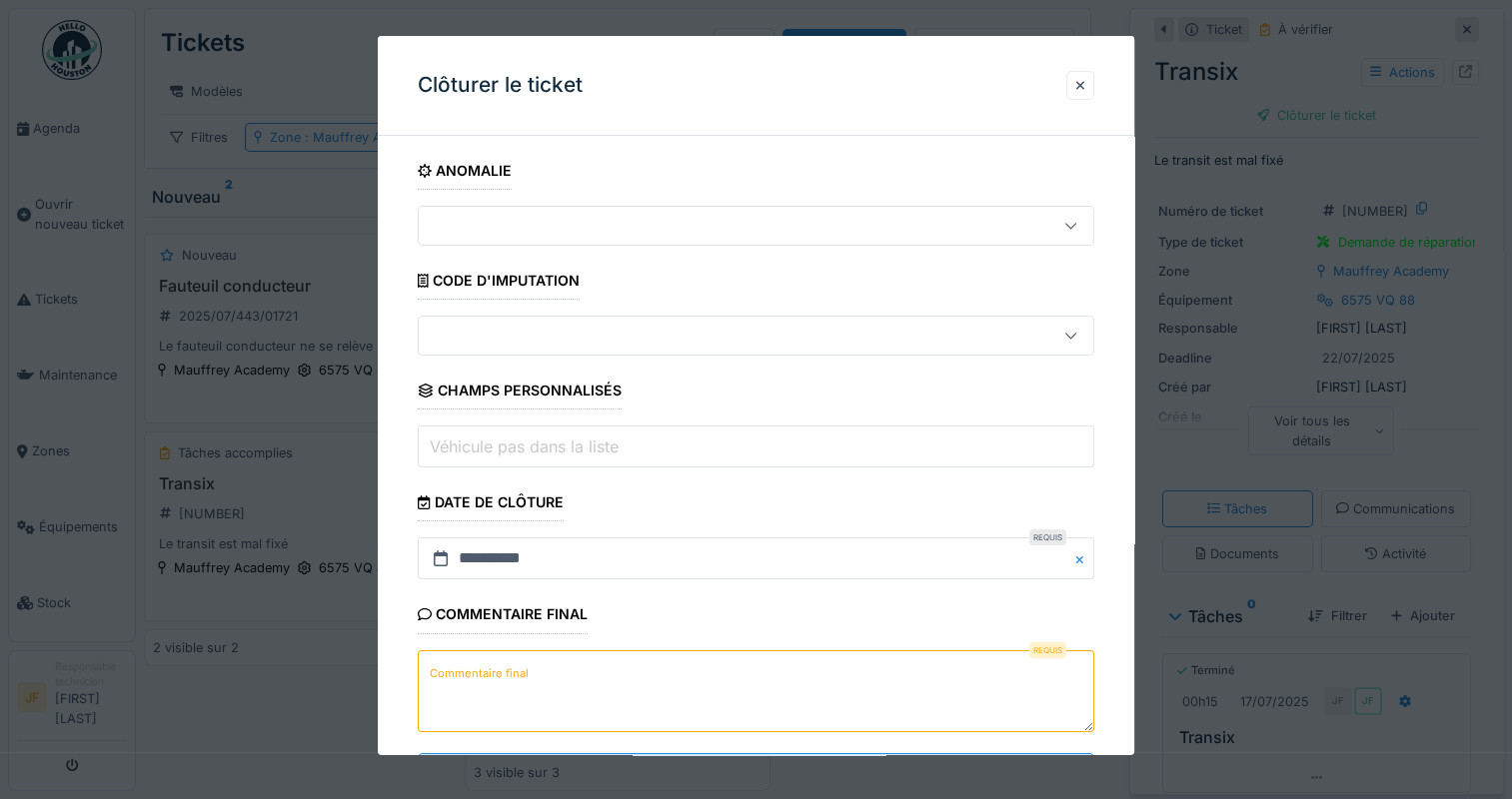 scroll, scrollTop: 92, scrollLeft: 0, axis: vertical 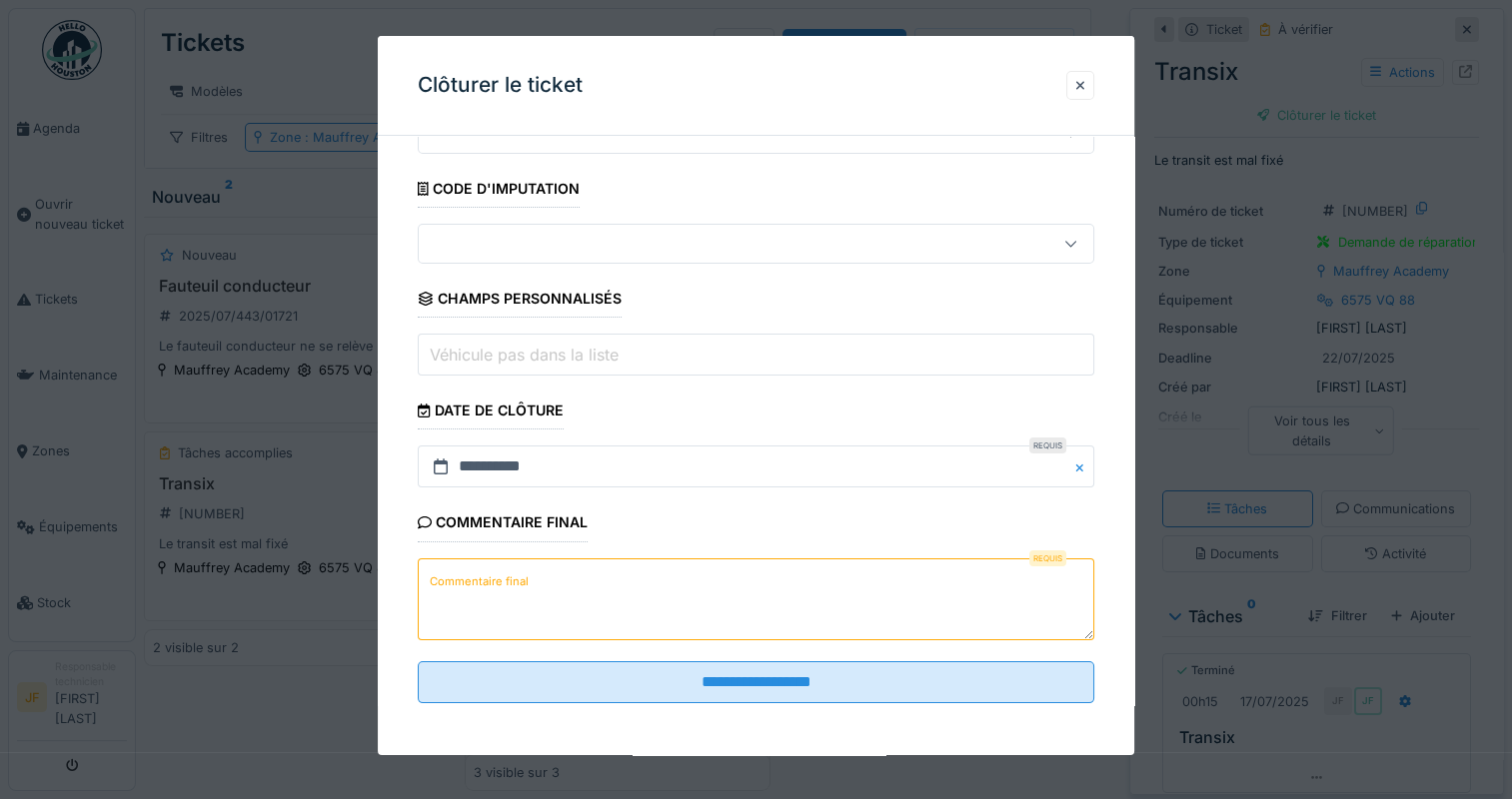 click on "Commentaire final" at bounding box center [479, 581] 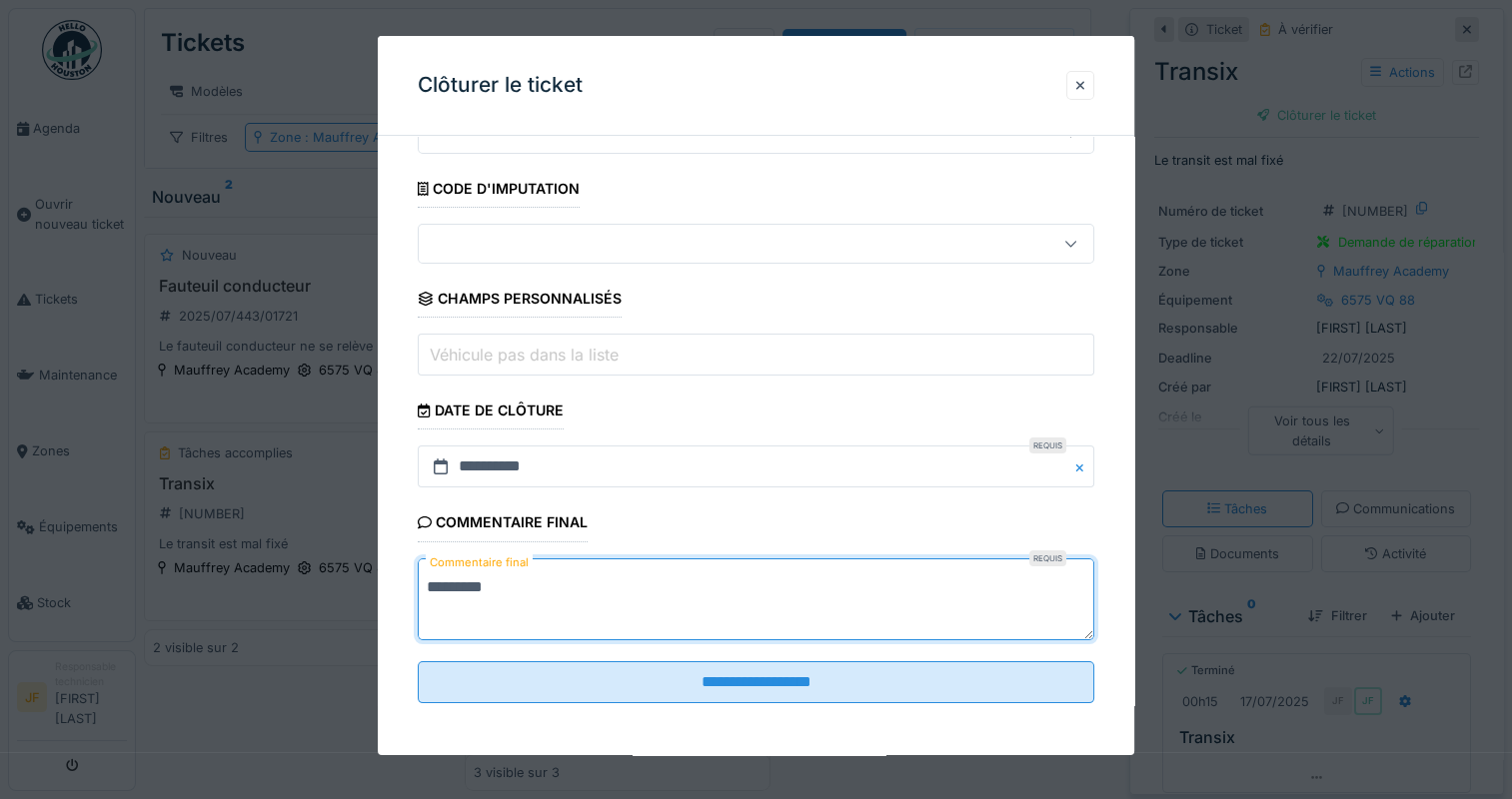 click on "********" at bounding box center (756, 599) 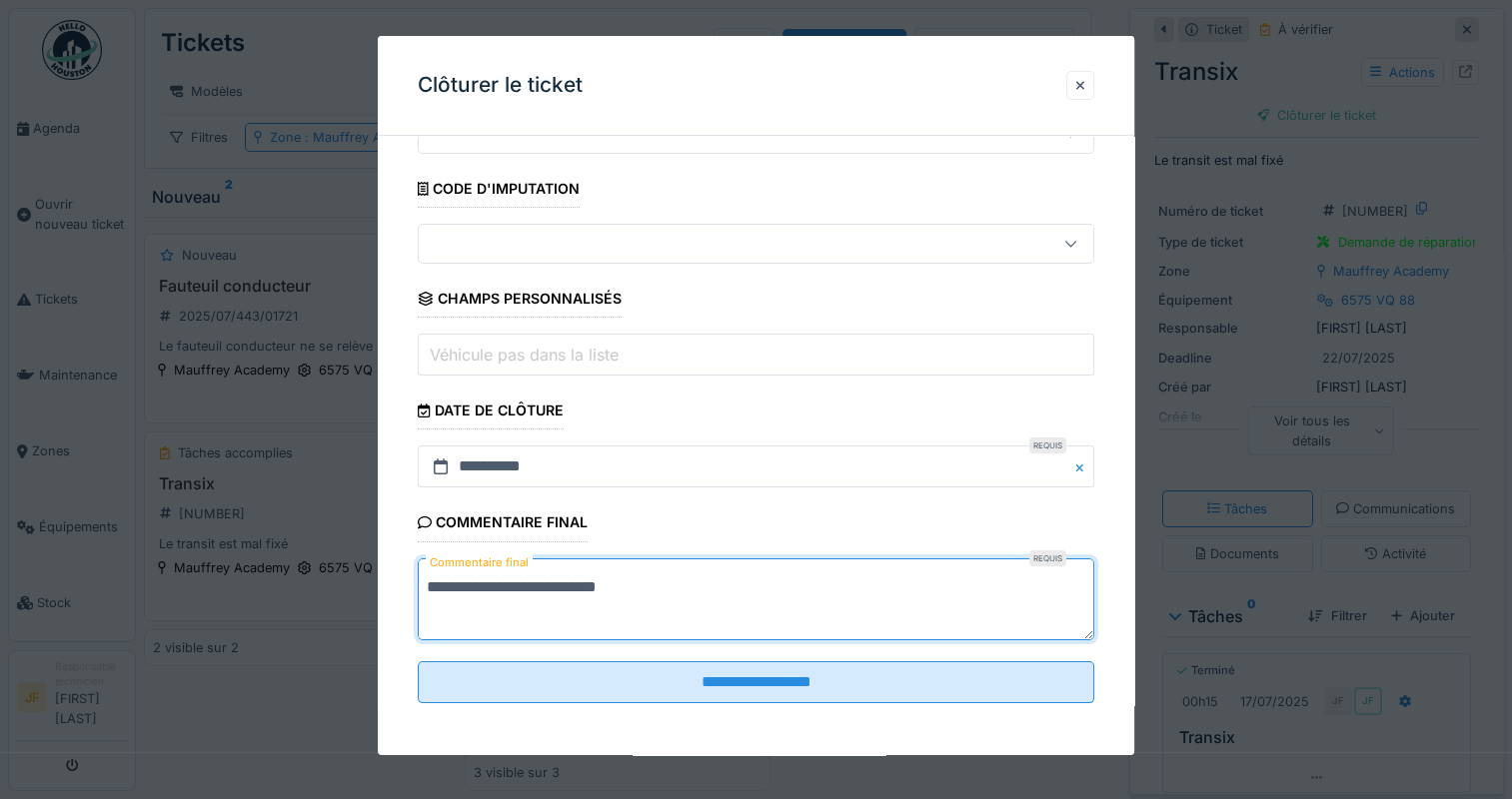 click on "**********" at bounding box center [756, 599] 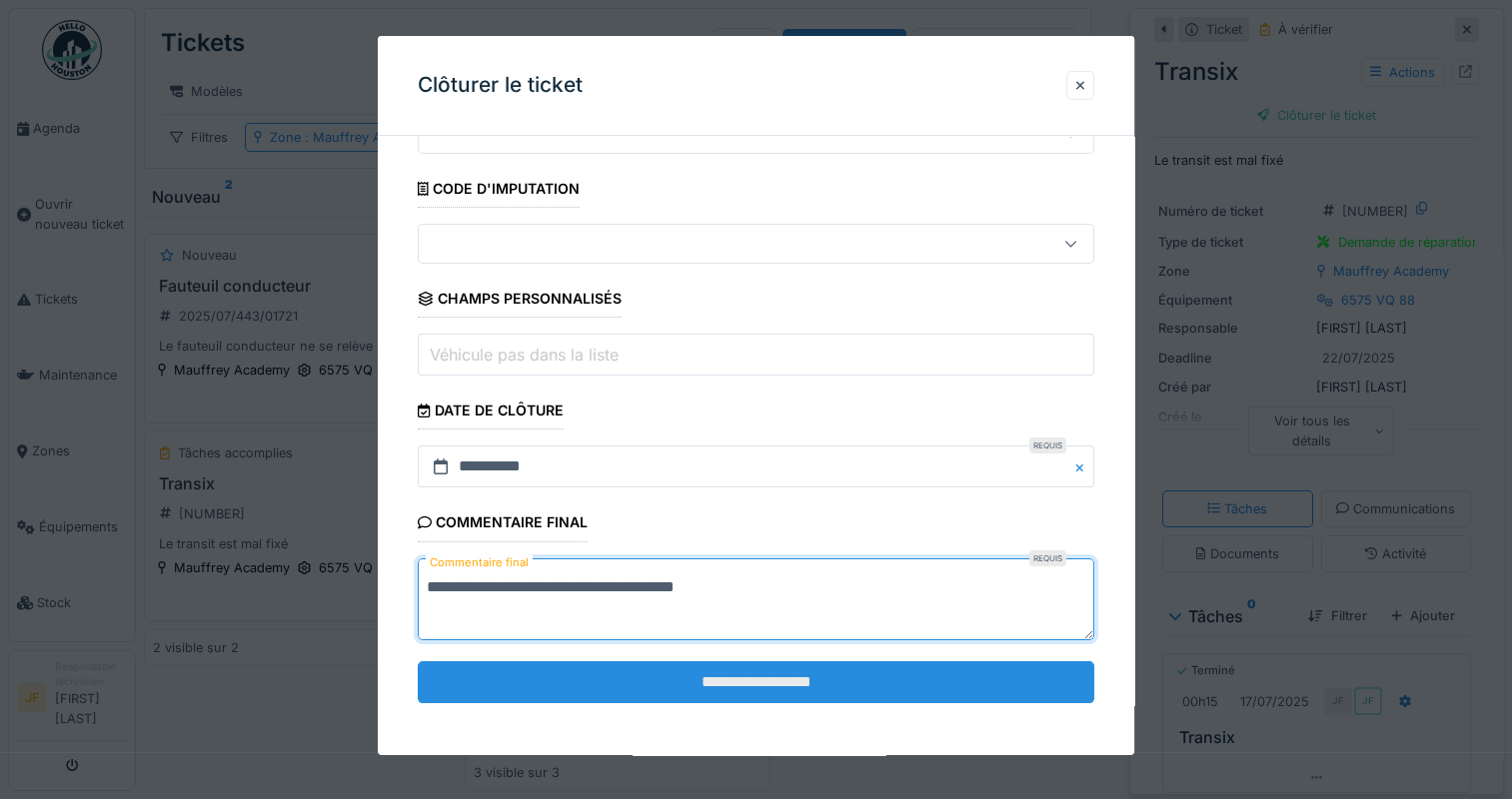 type on "**********" 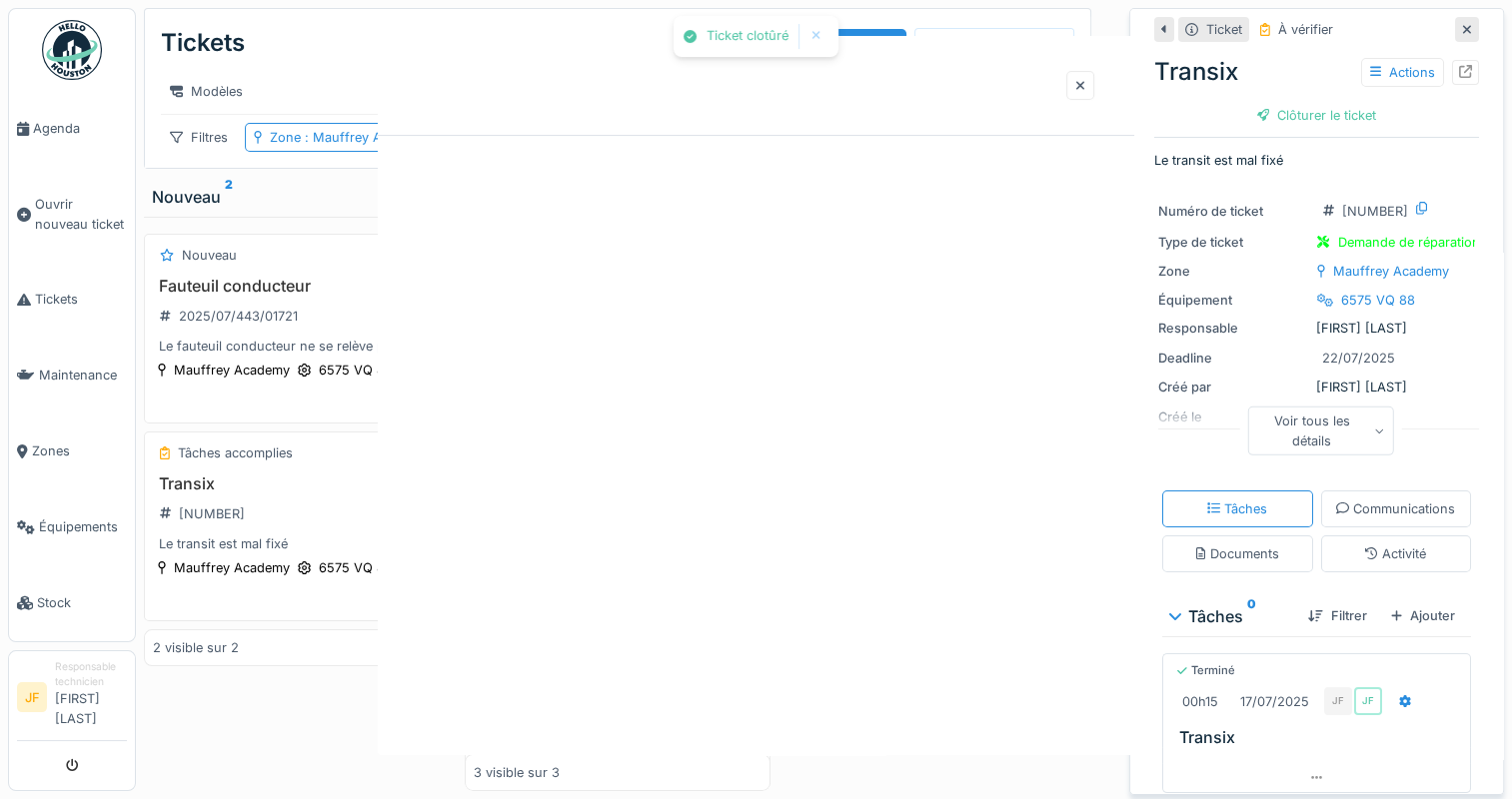 scroll, scrollTop: 0, scrollLeft: 0, axis: both 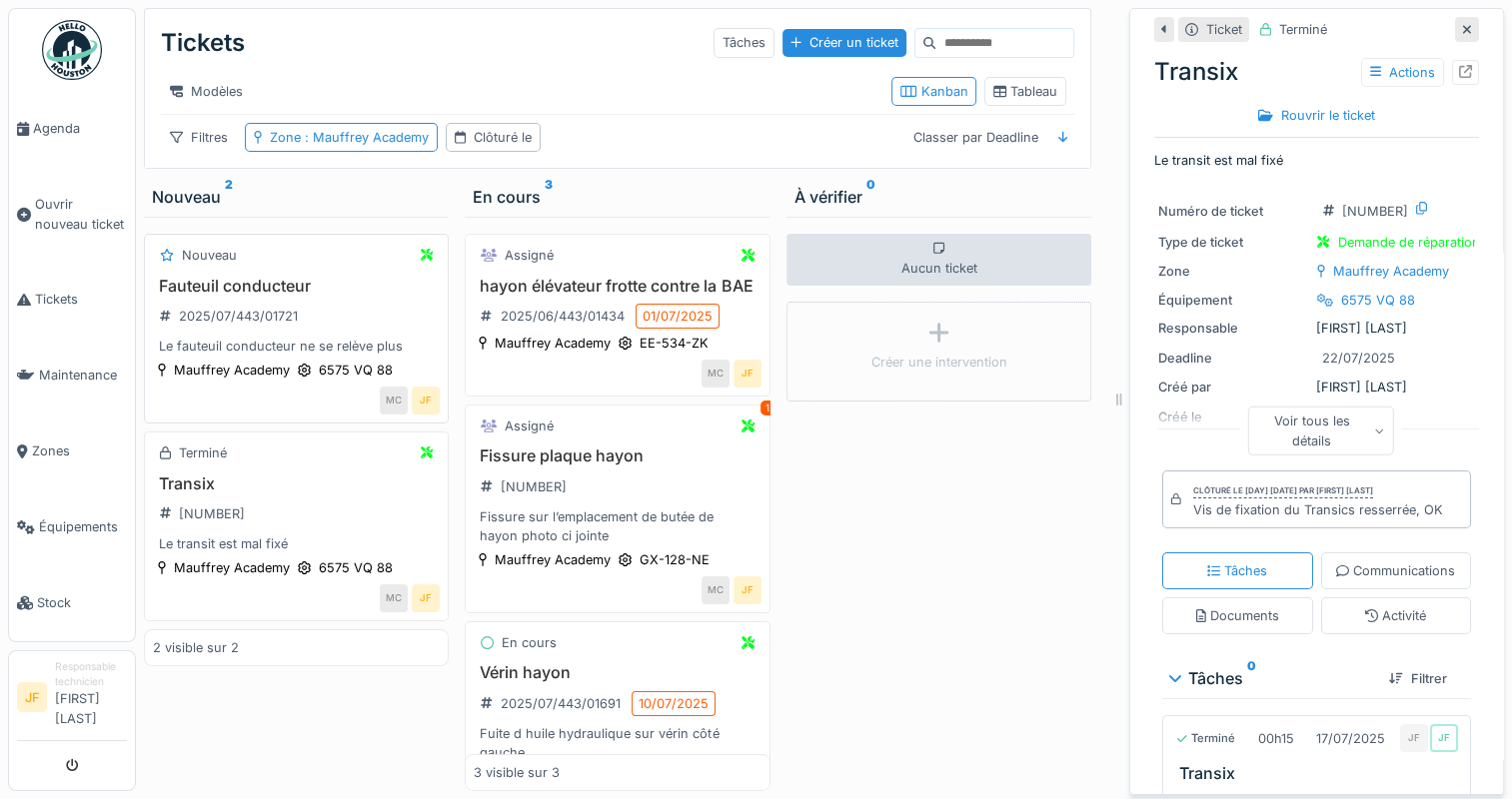 click on "Fauteuil conducteur" at bounding box center [296, 286] 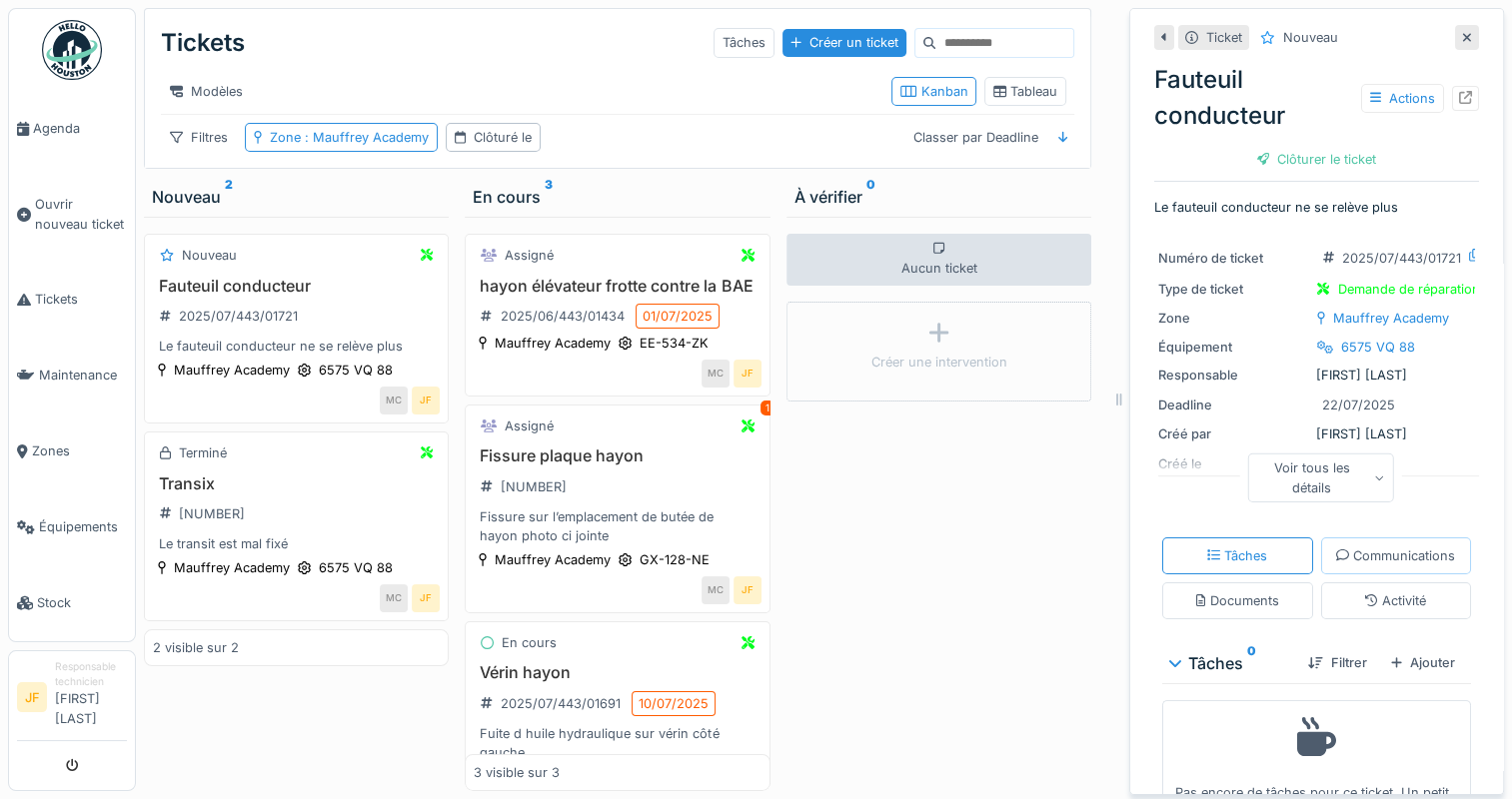 click on "Communications" at bounding box center (1395, 555) 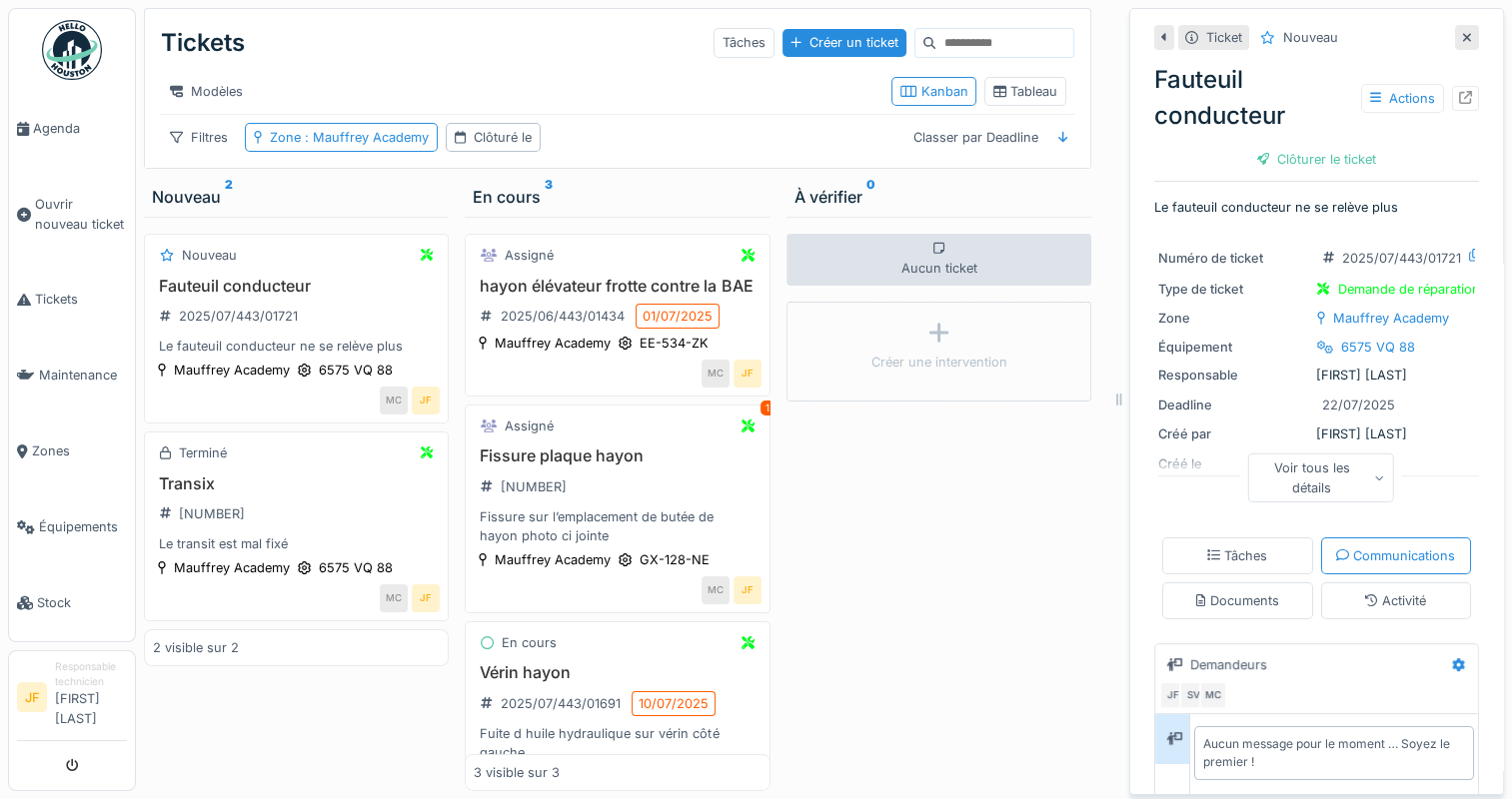scroll, scrollTop: 150, scrollLeft: 0, axis: vertical 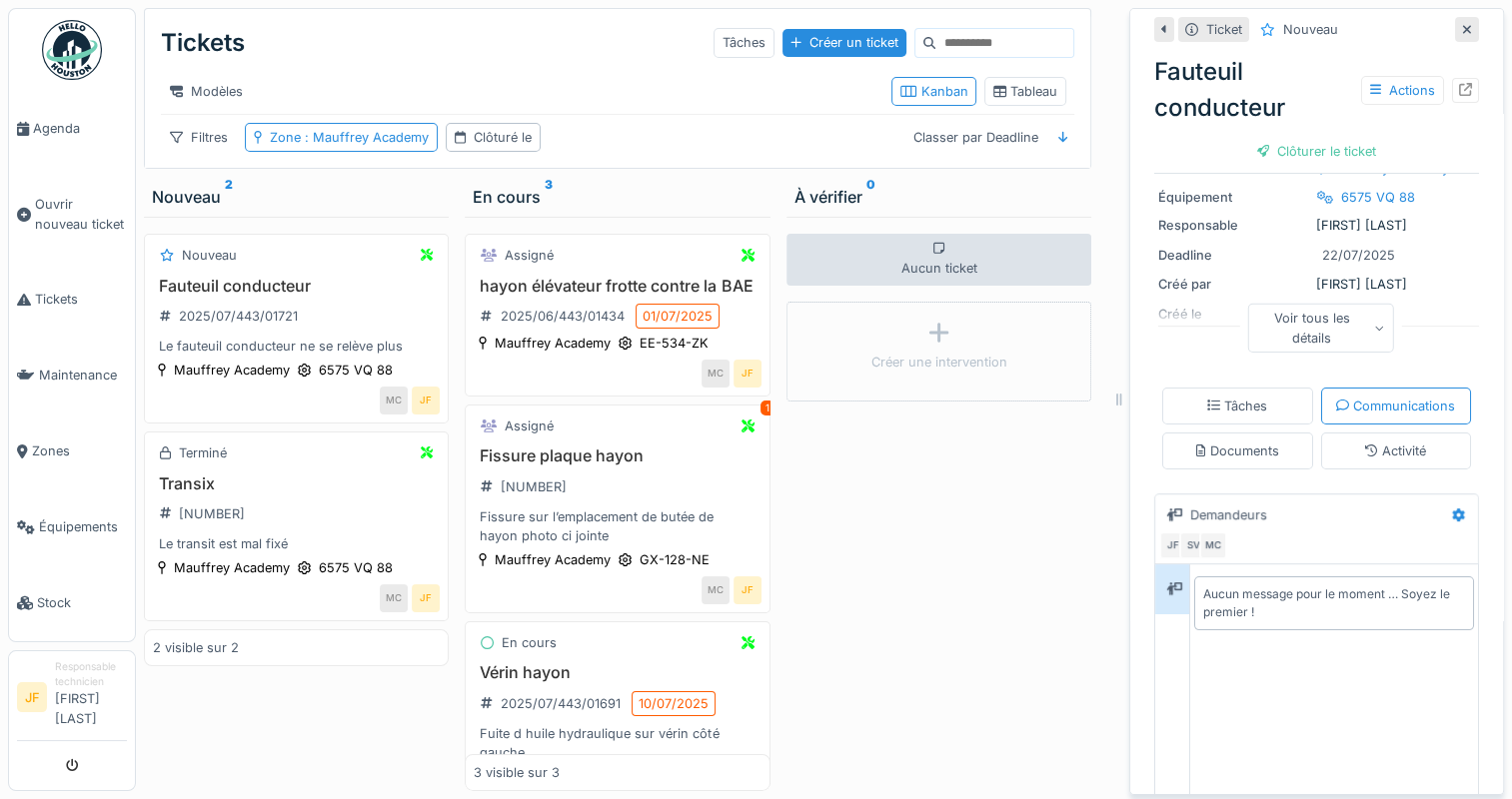 click on "Aucun message pour le moment … Soyez le premier !" at bounding box center [1334, 603] 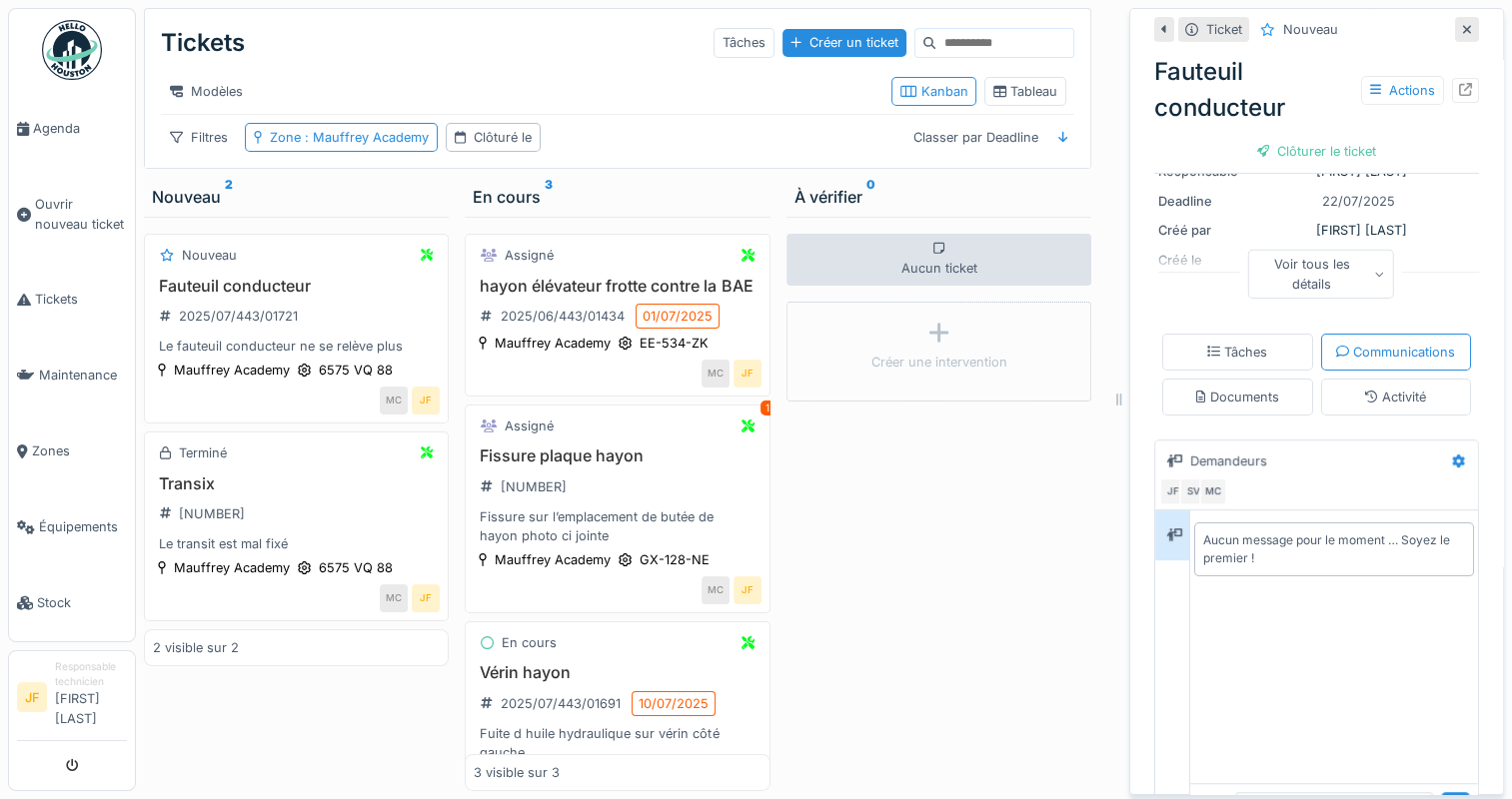 scroll, scrollTop: 377, scrollLeft: 0, axis: vertical 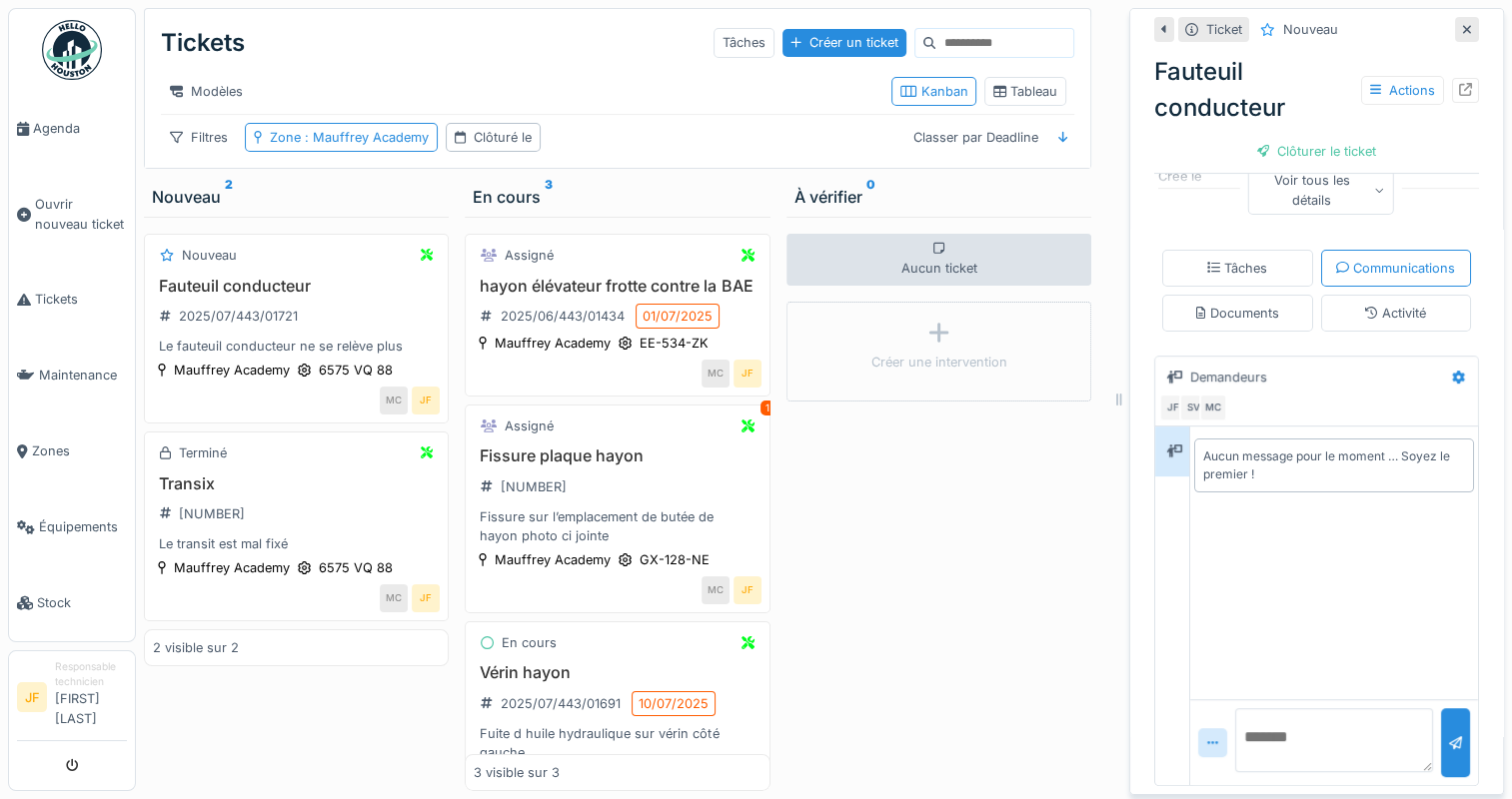 click at bounding box center (1334, 740) 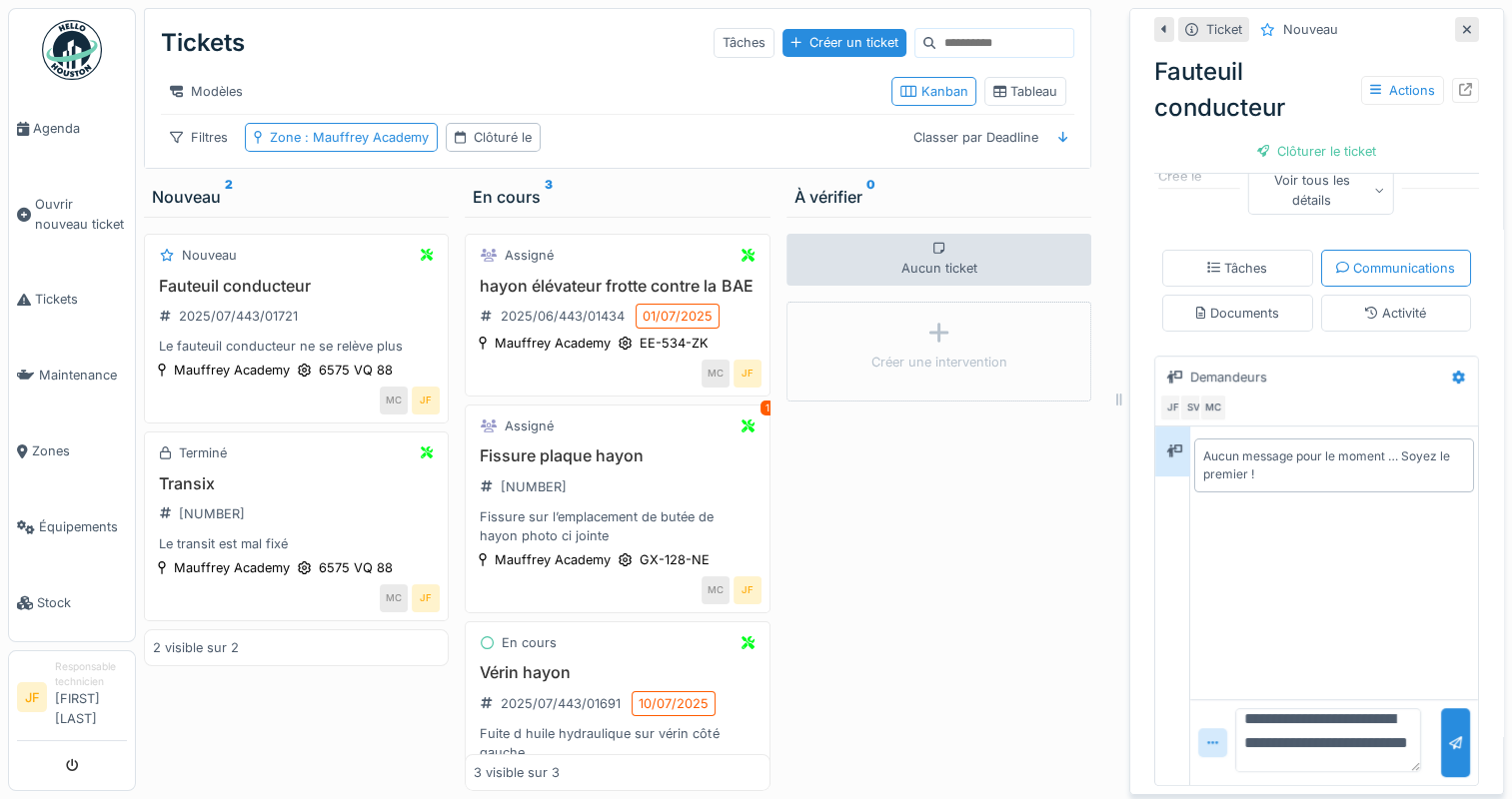 scroll, scrollTop: 48, scrollLeft: 0, axis: vertical 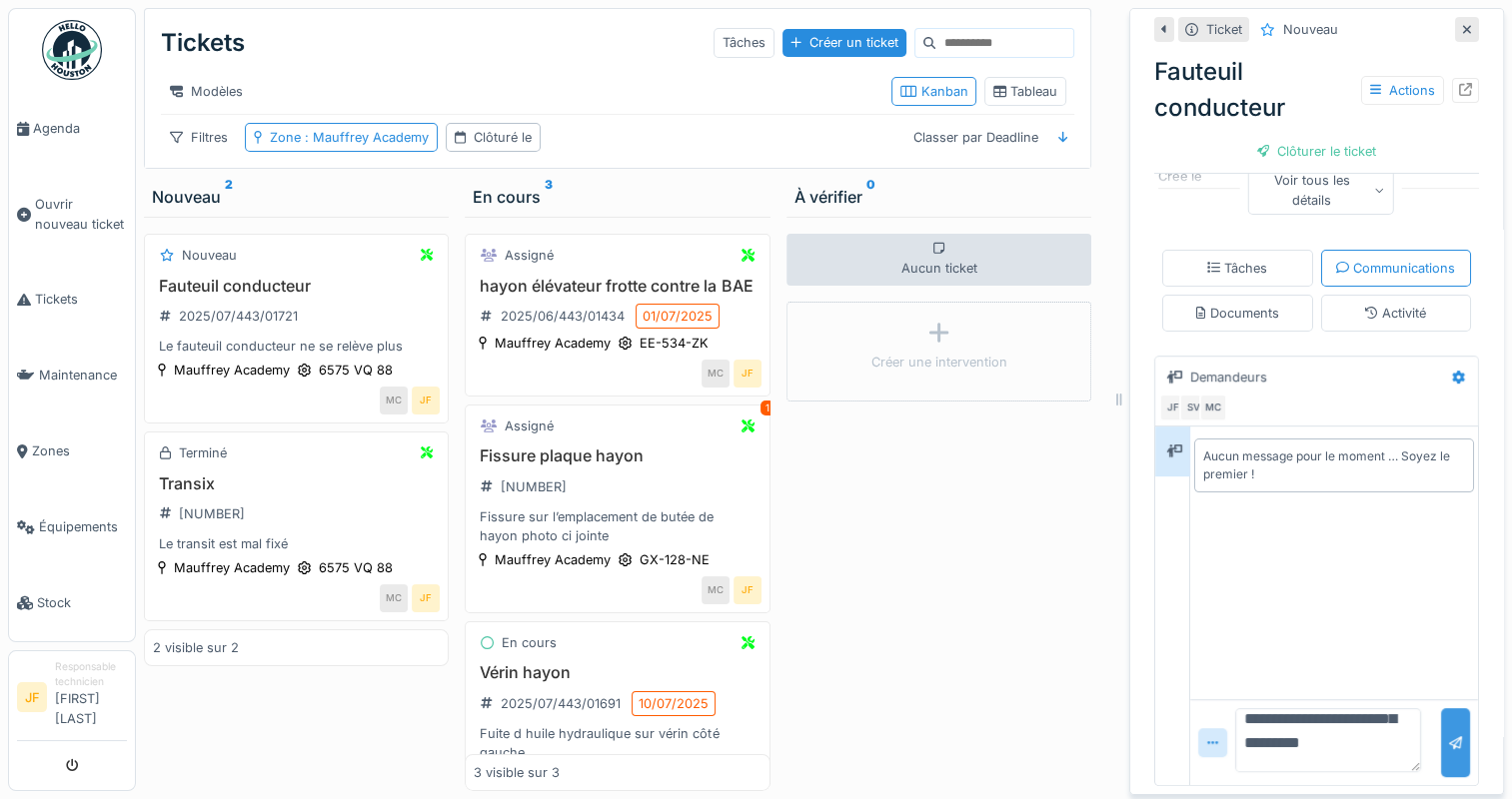 type on "**********" 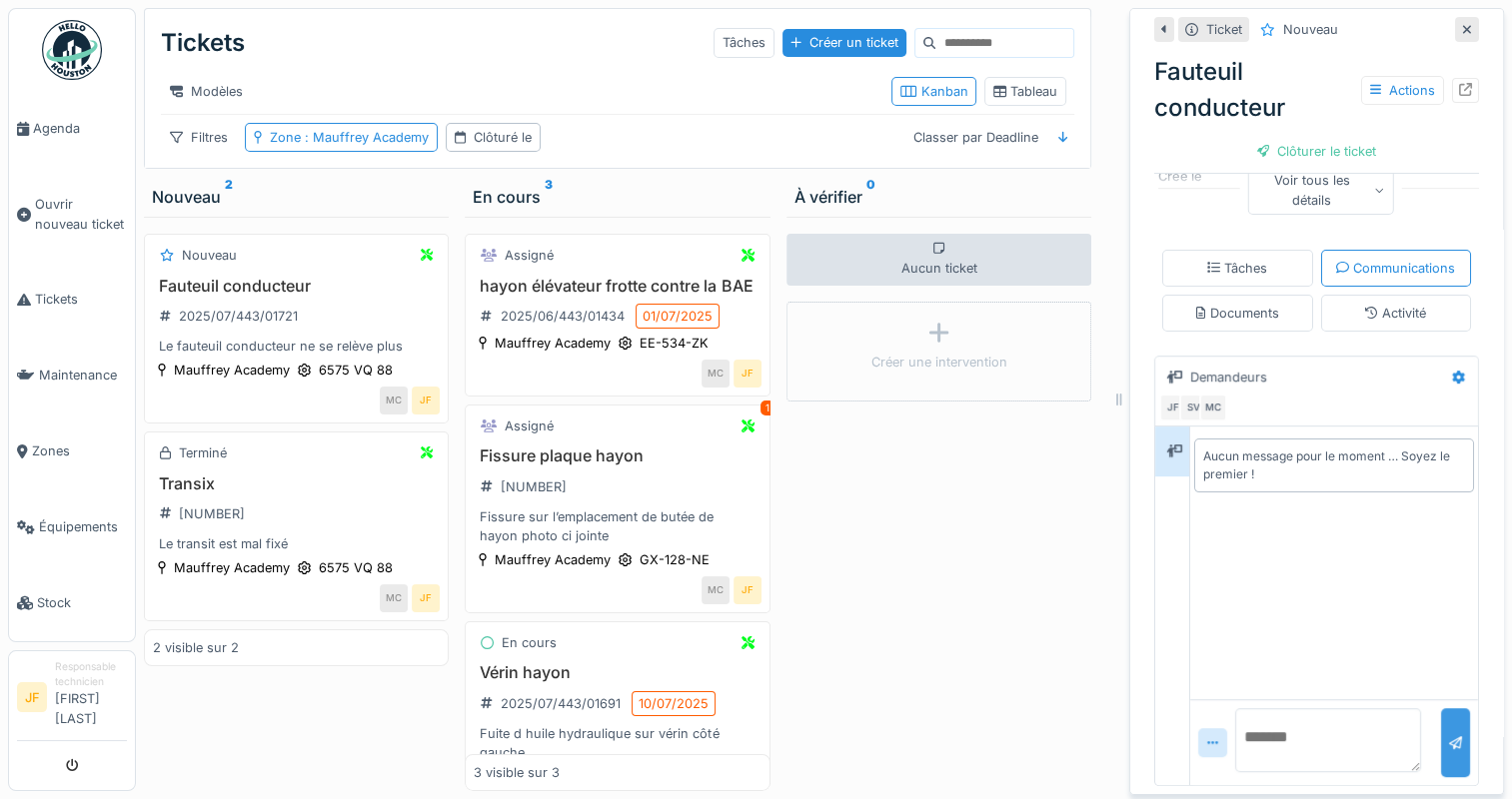 scroll, scrollTop: 0, scrollLeft: 0, axis: both 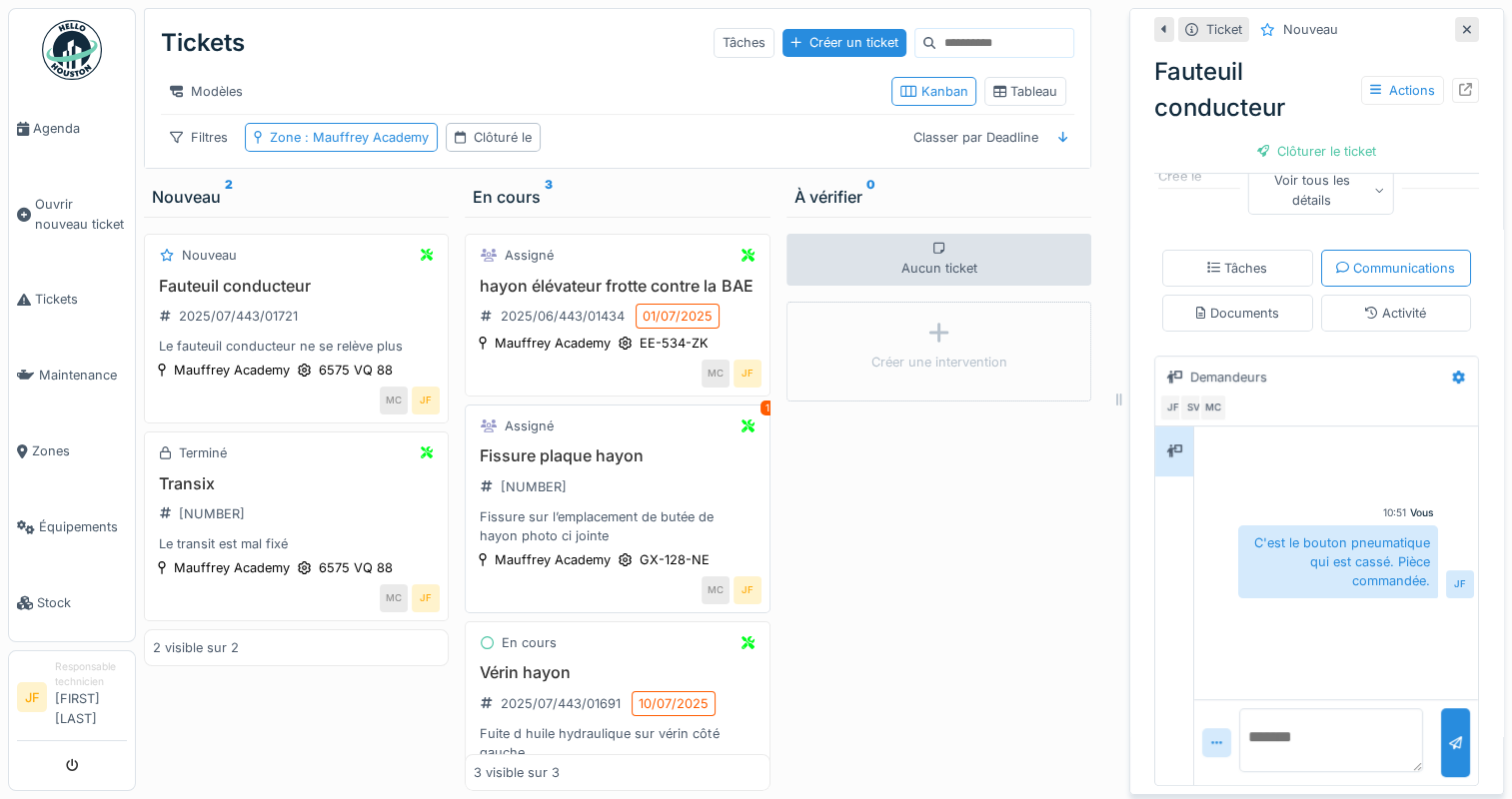 click on "Fissure plaque hayon" at bounding box center (617, 455) 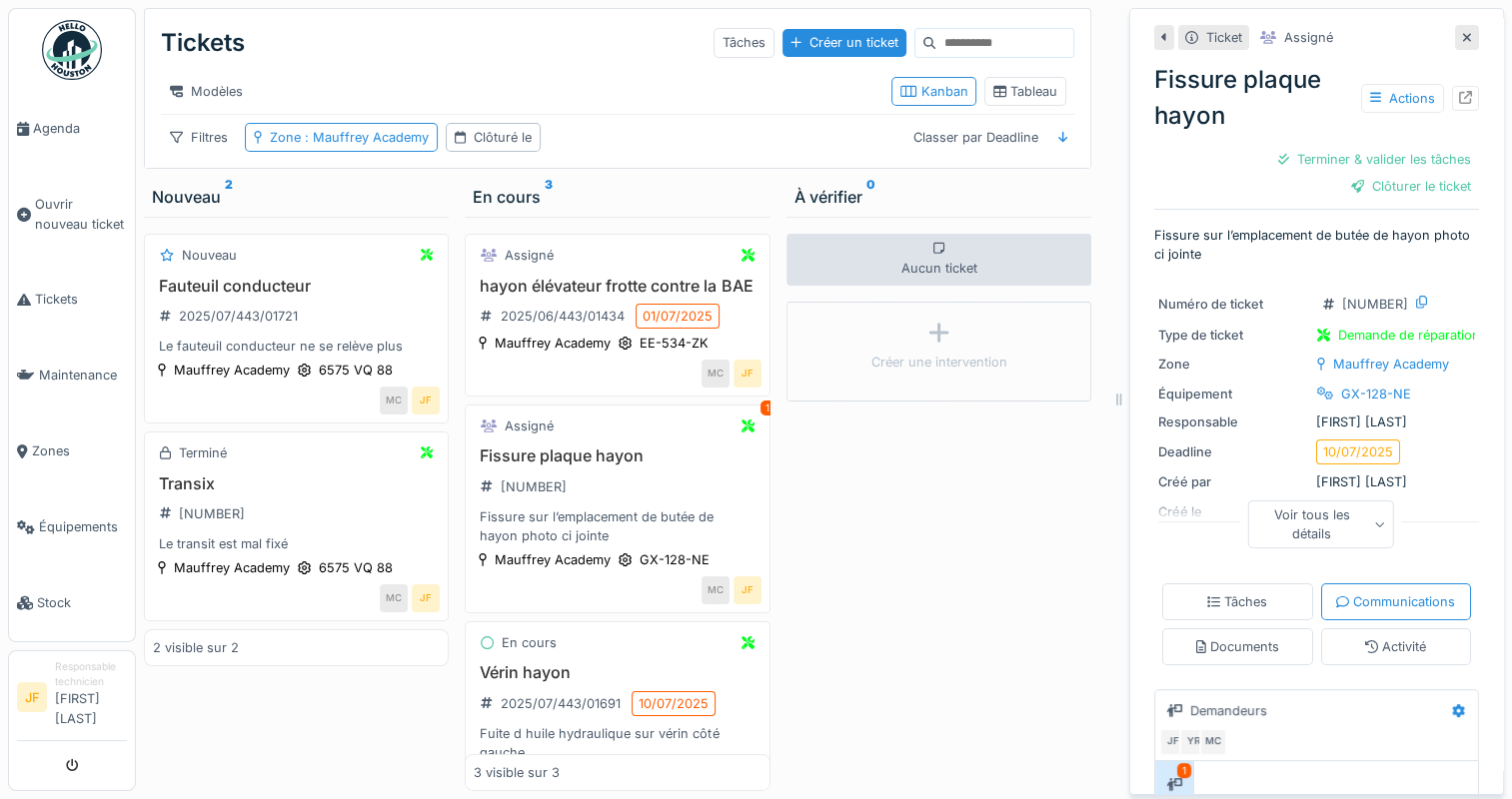 scroll, scrollTop: 0, scrollLeft: 0, axis: both 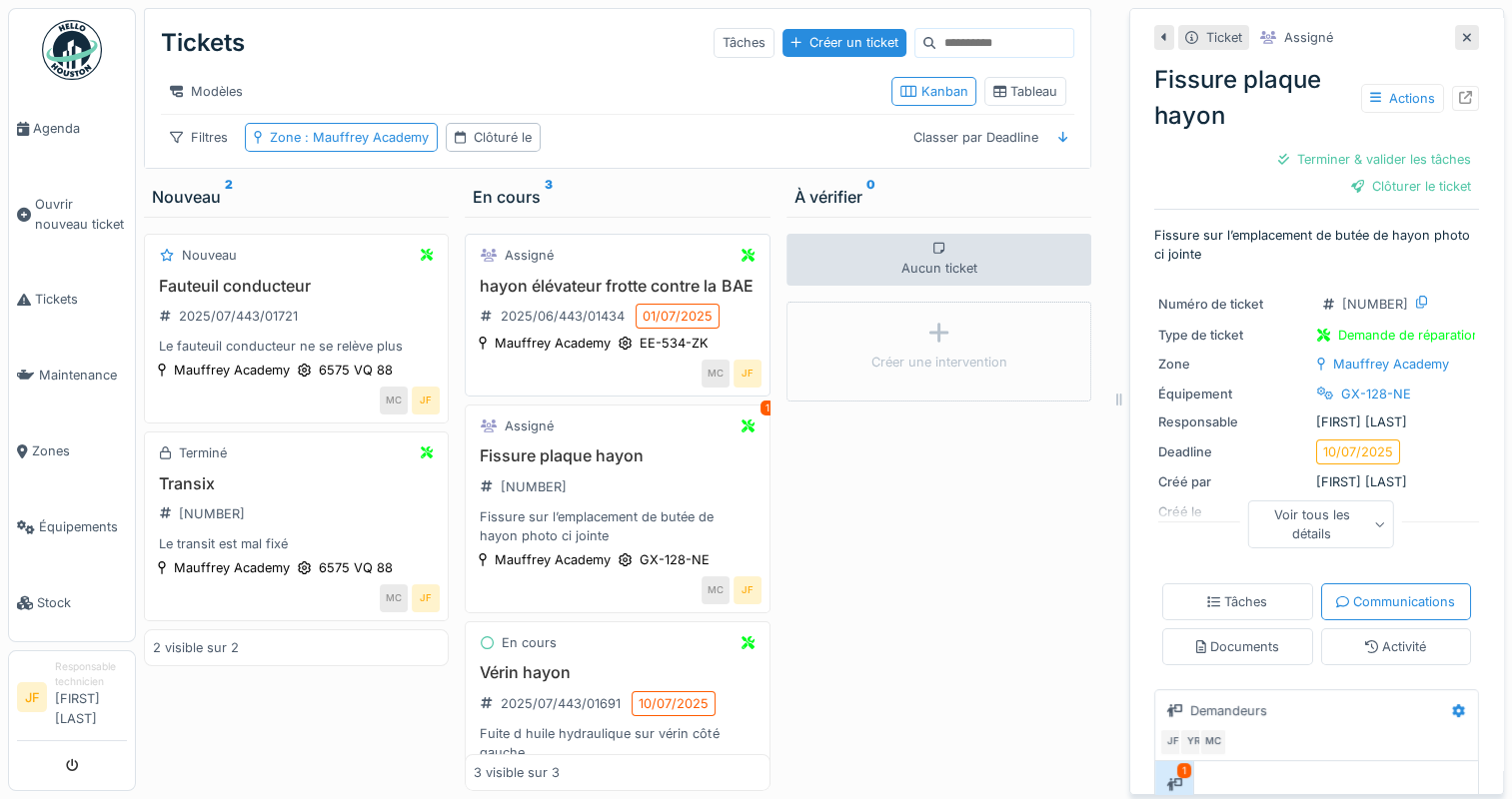 click on "hayon élévateur frotte contre la BAE" at bounding box center [617, 286] 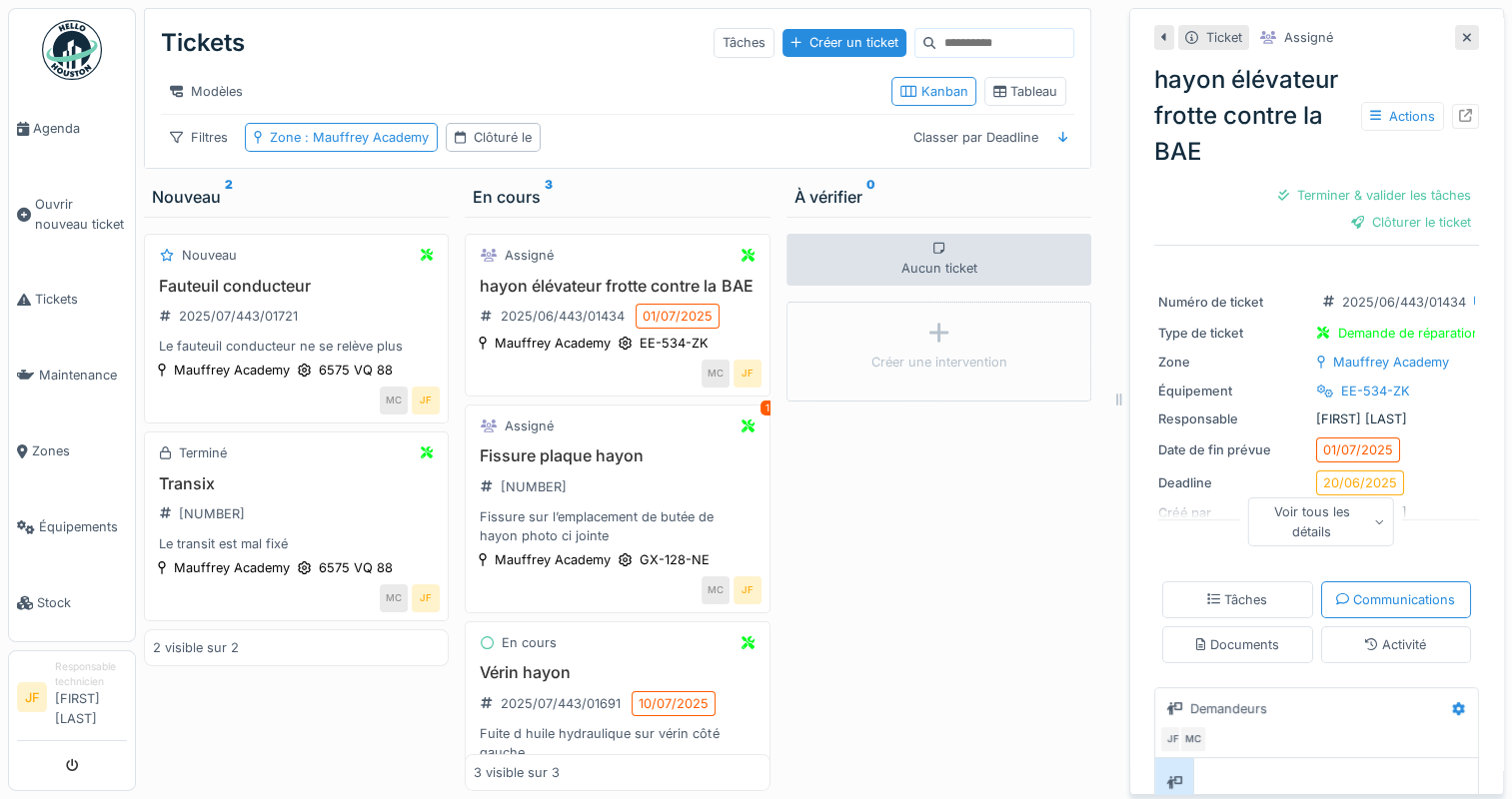 scroll, scrollTop: 86, scrollLeft: 0, axis: vertical 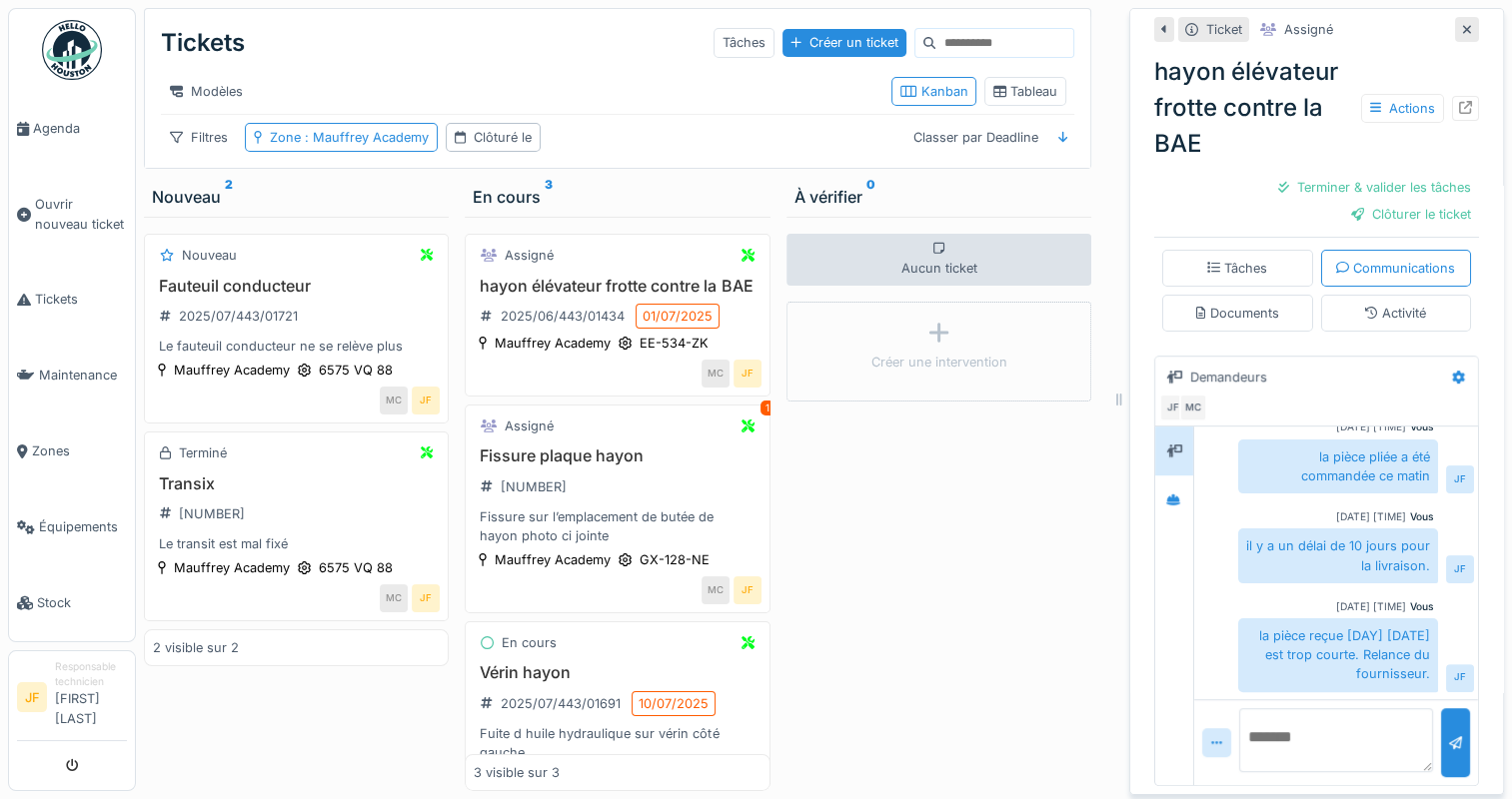 click at bounding box center (1336, 740) 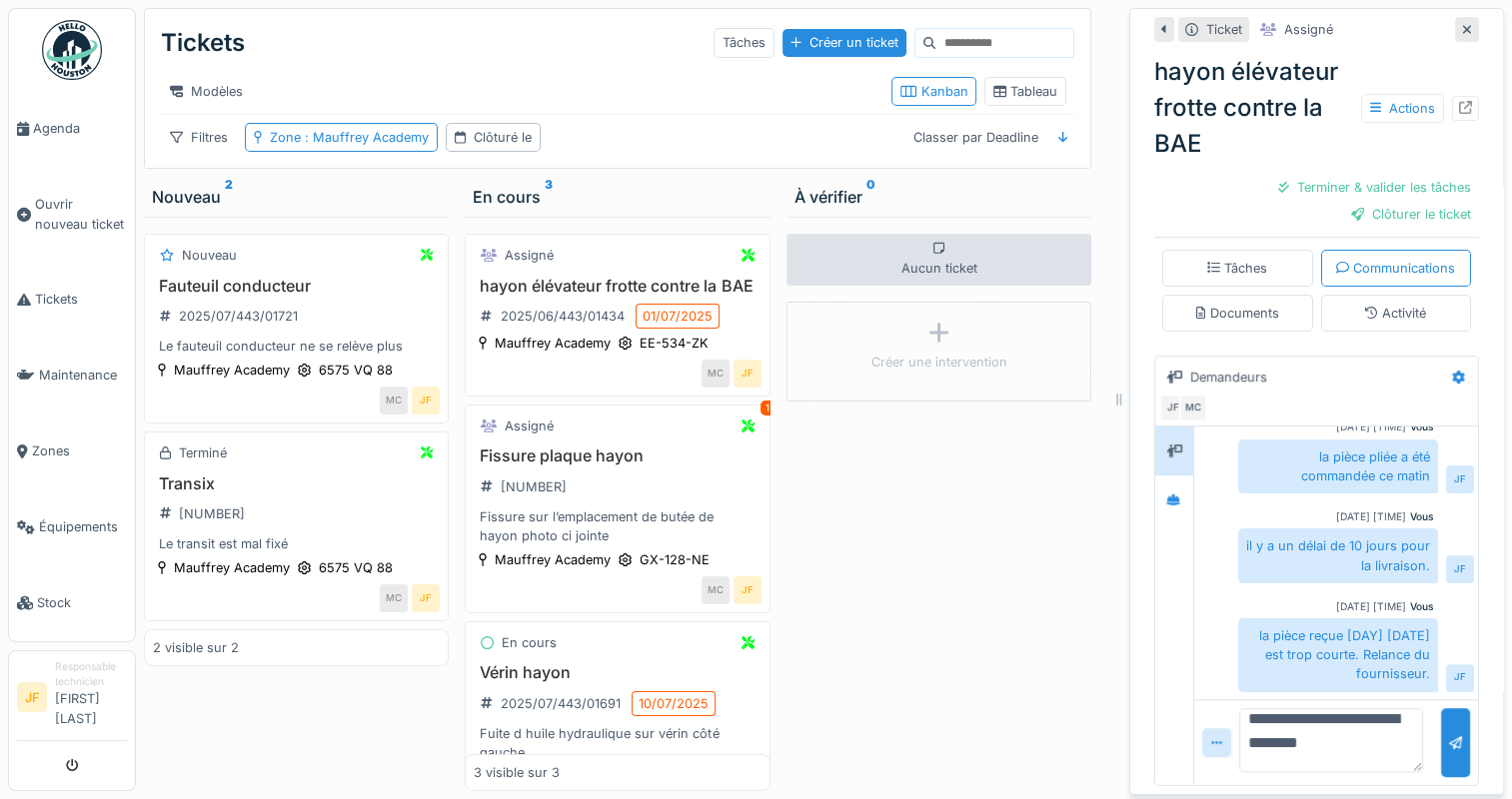 scroll, scrollTop: 41, scrollLeft: 0, axis: vertical 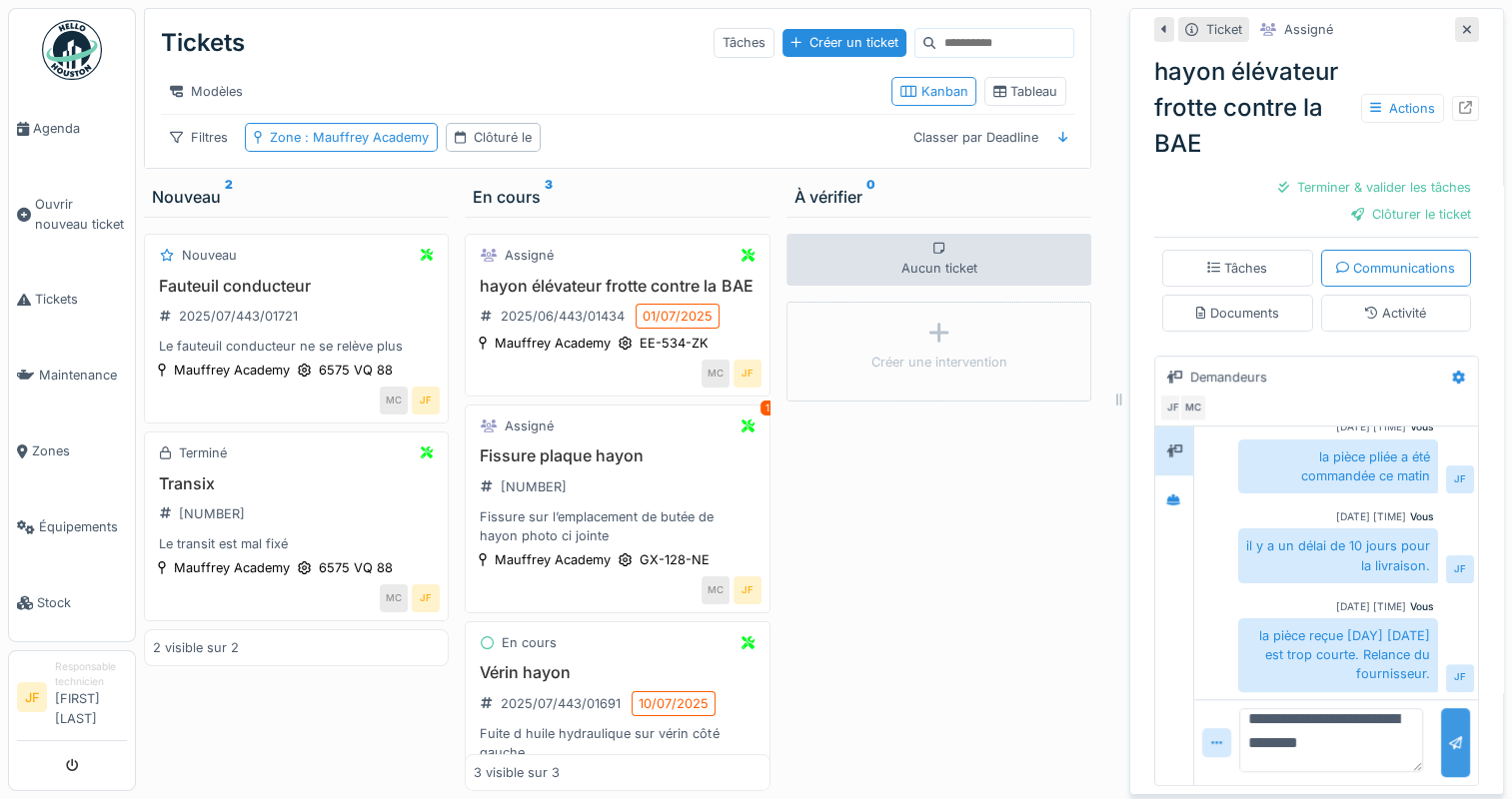 type on "**********" 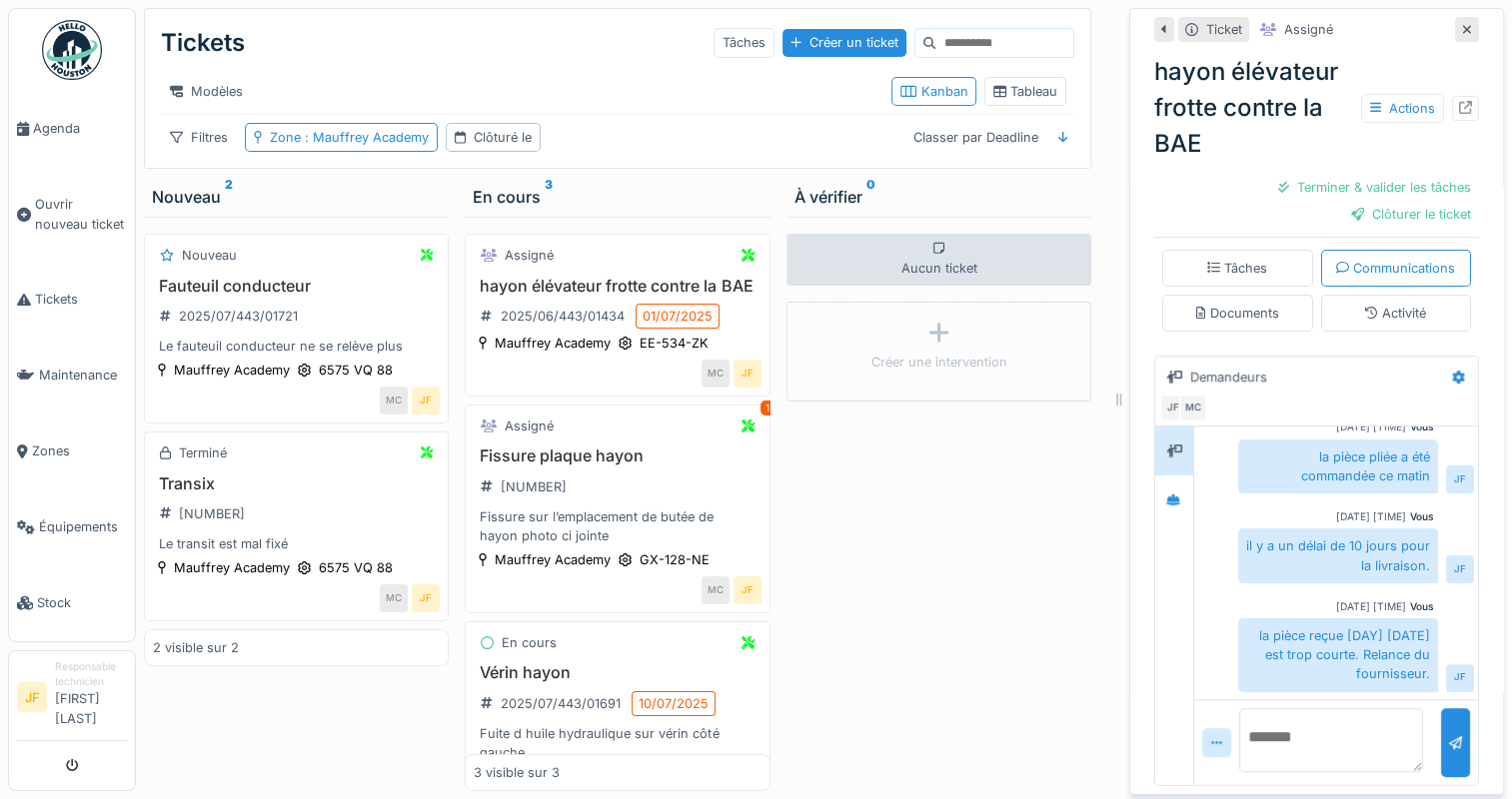 scroll, scrollTop: 0, scrollLeft: 0, axis: both 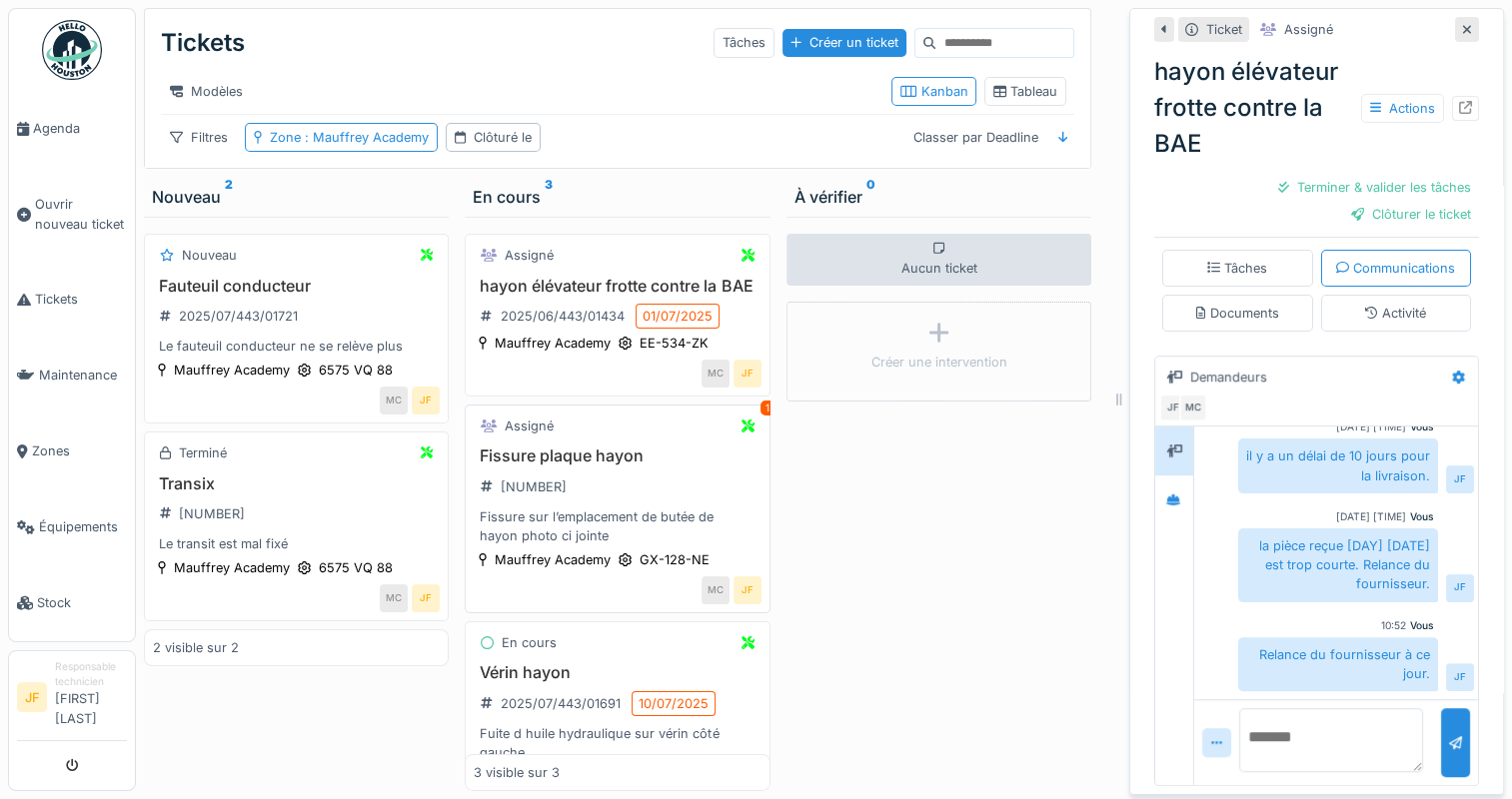click on "Fissure plaque hayon" at bounding box center [617, 455] 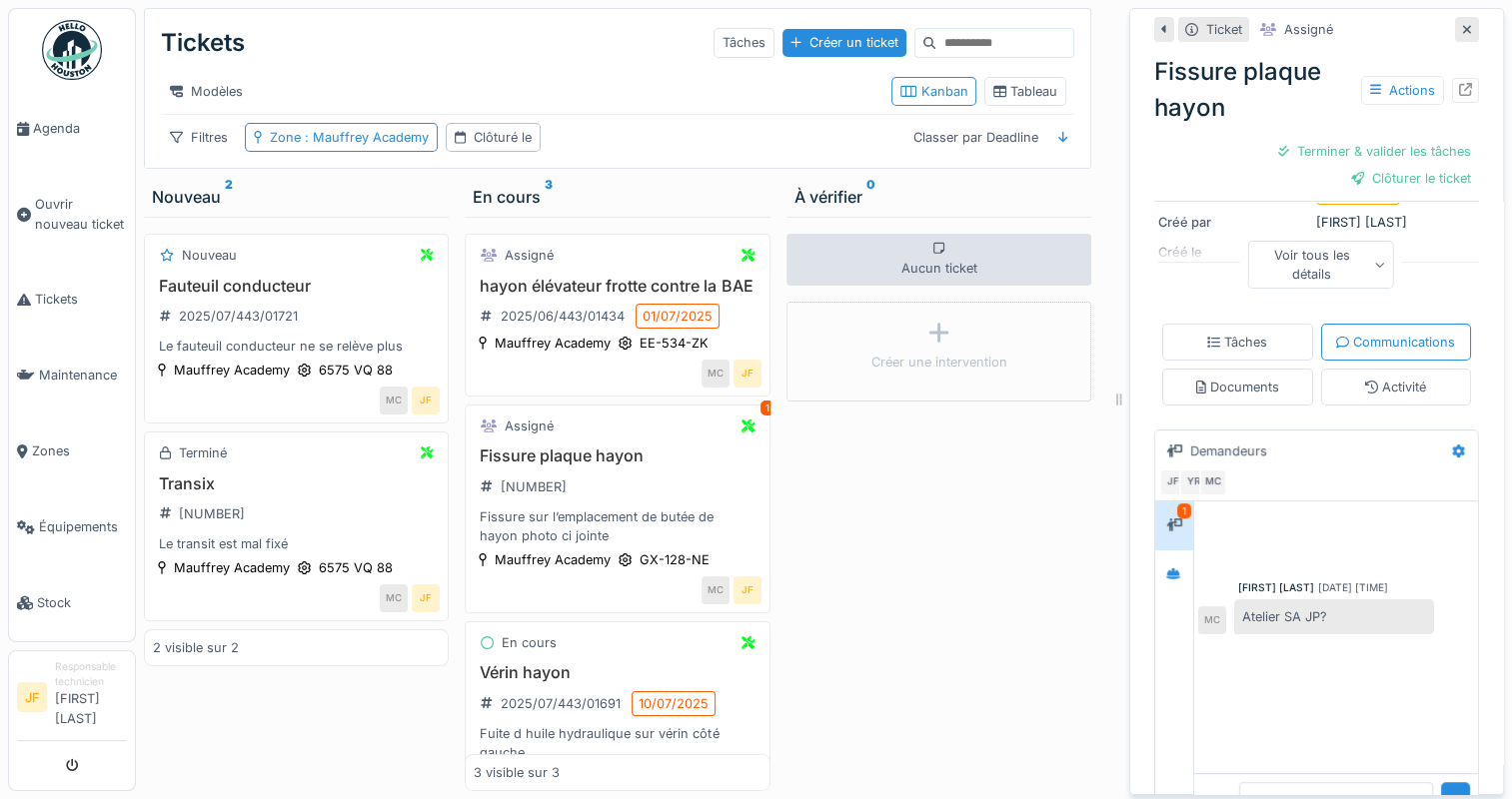 scroll, scrollTop: 423, scrollLeft: 0, axis: vertical 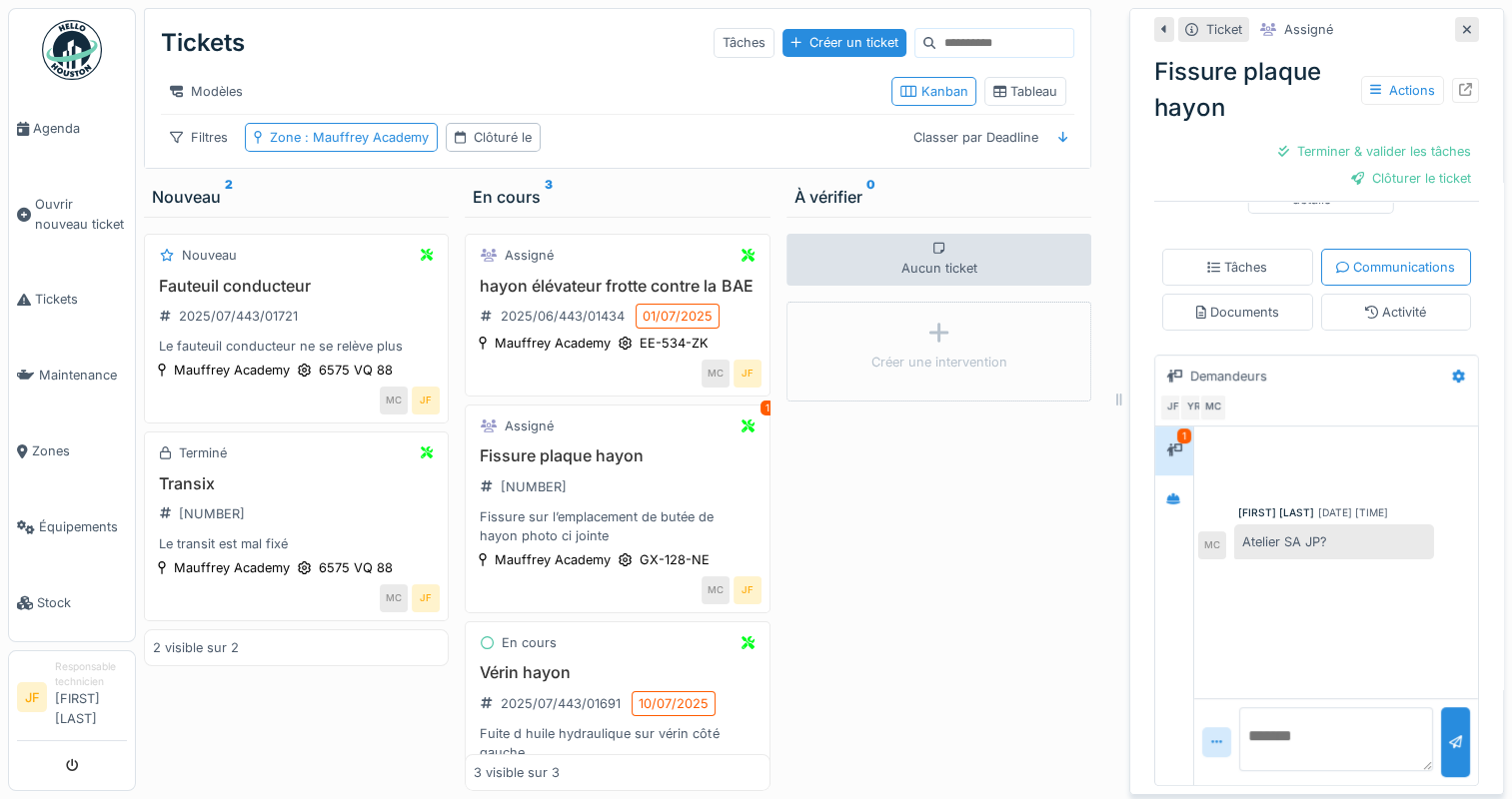 click at bounding box center (1336, 739) 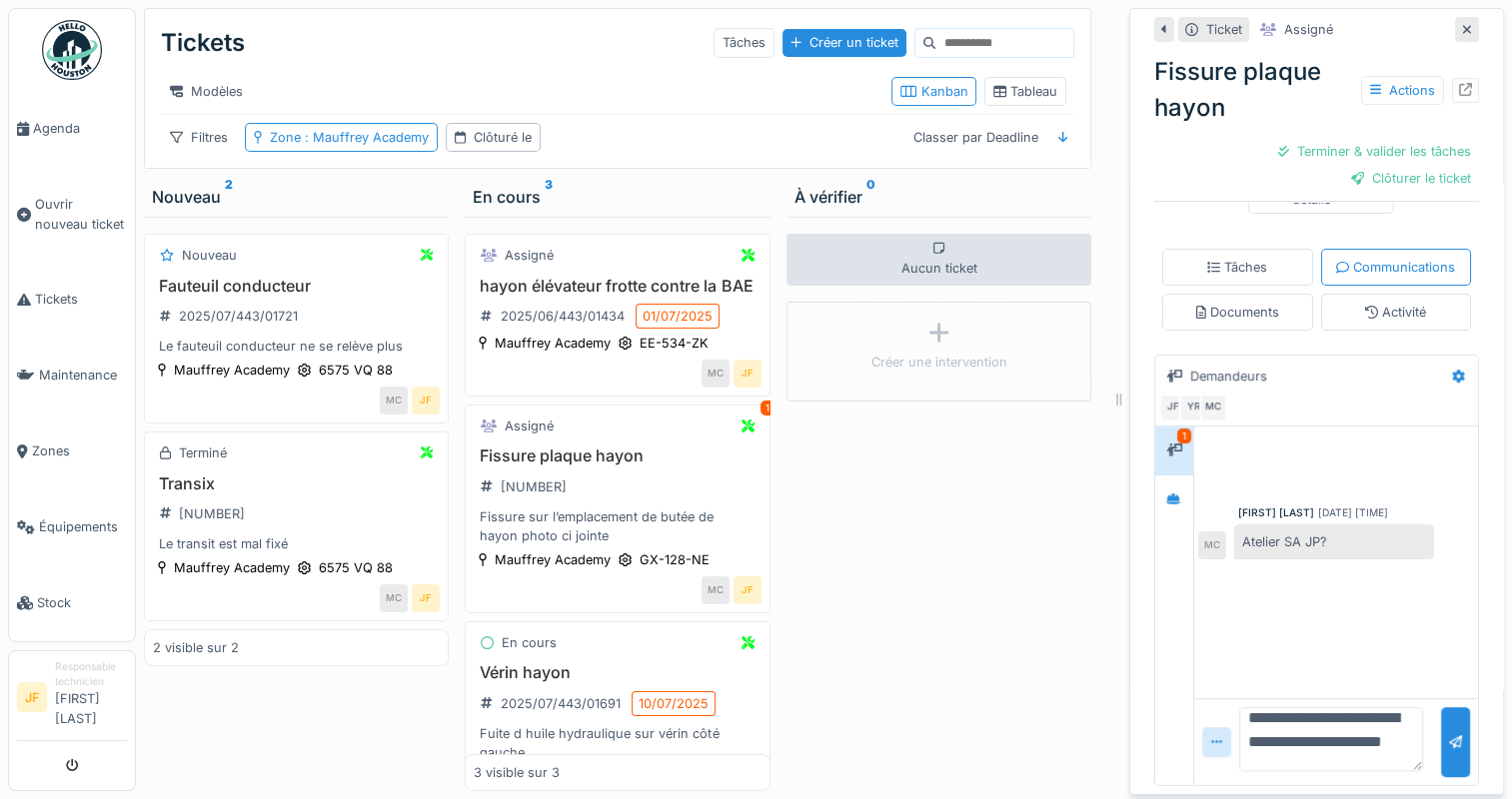 scroll, scrollTop: 48, scrollLeft: 0, axis: vertical 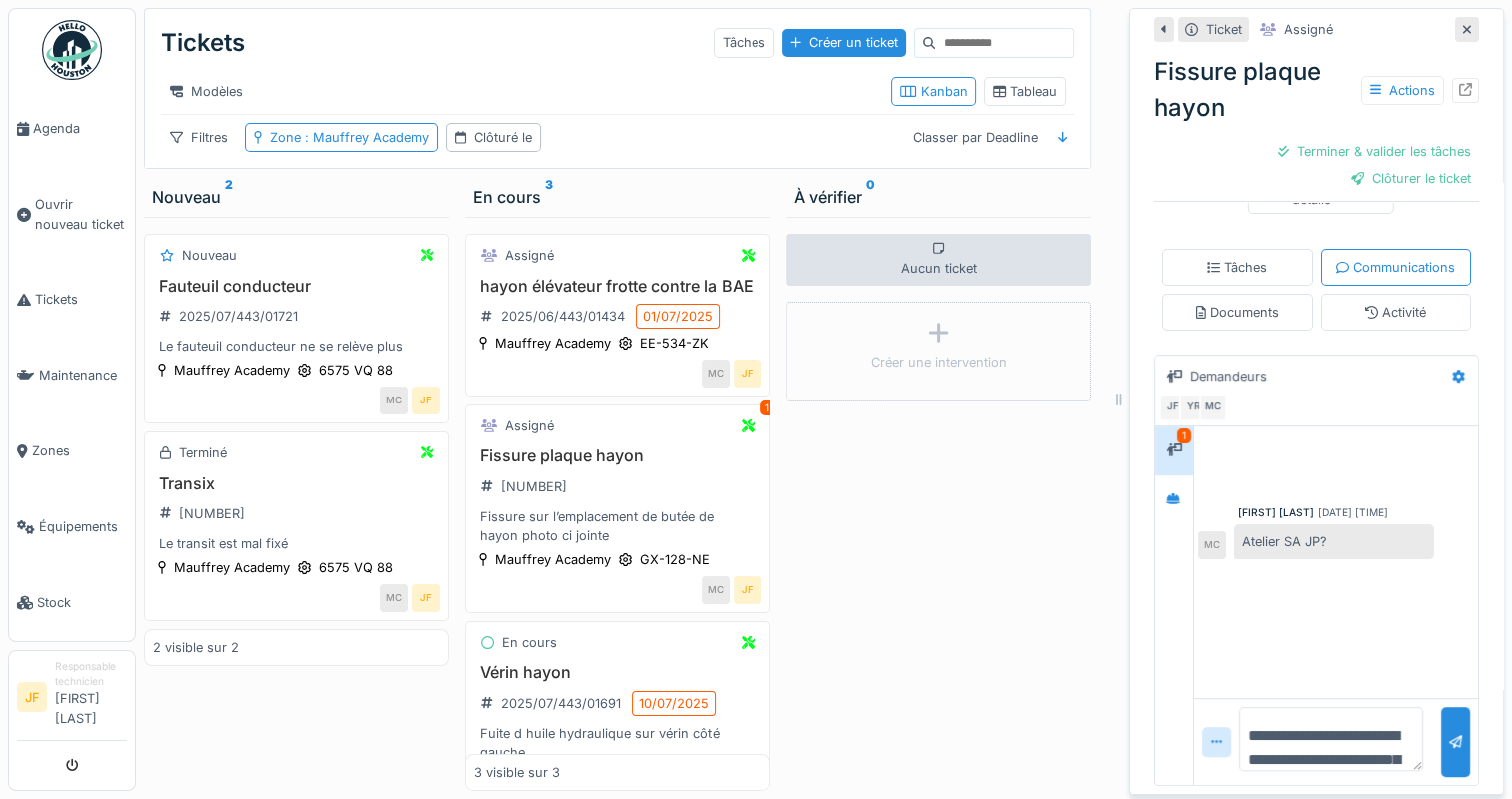 drag, startPoint x: 1320, startPoint y: 743, endPoint x: 1212, endPoint y: 671, distance: 129.79985 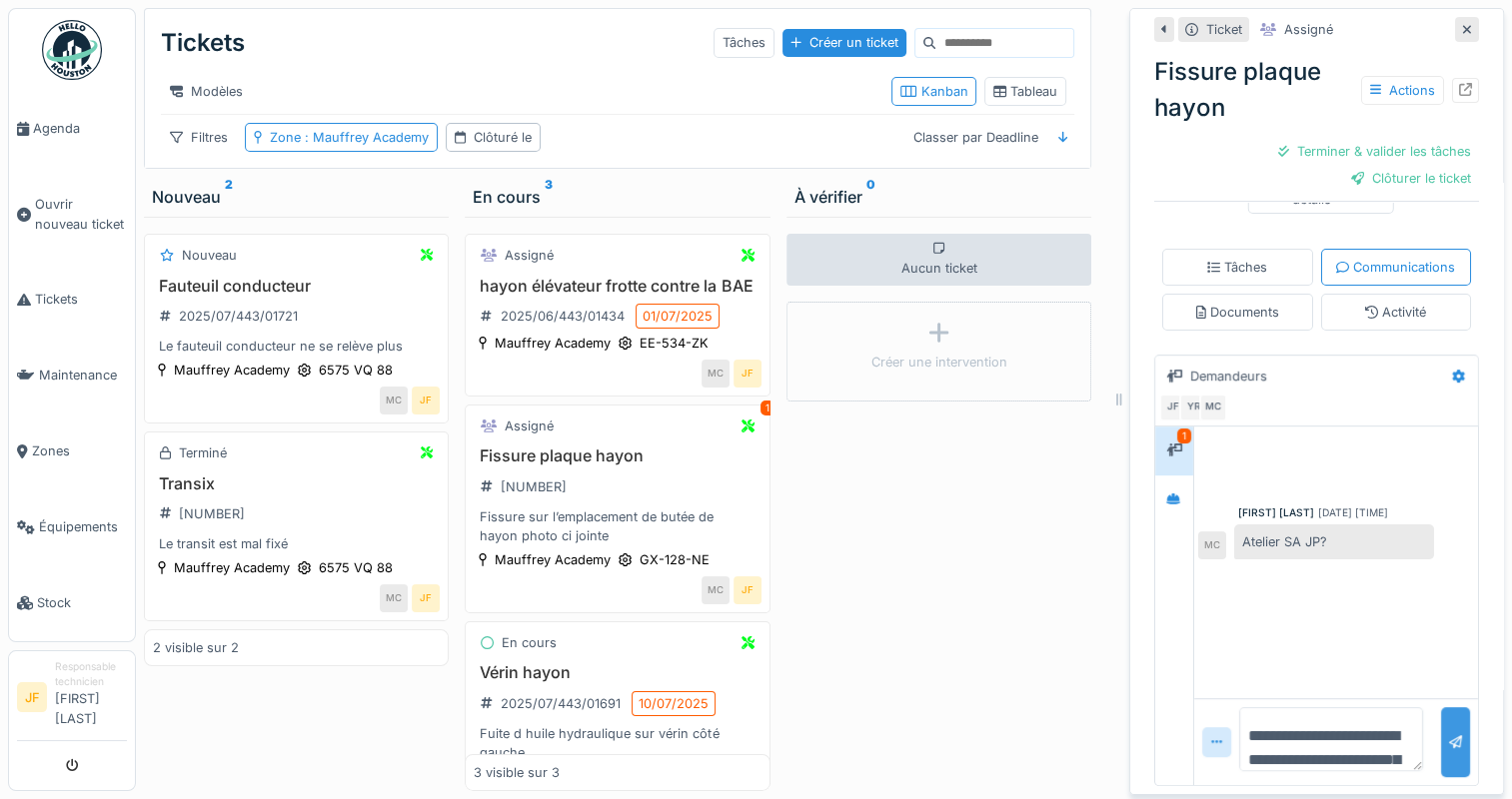 type on "**********" 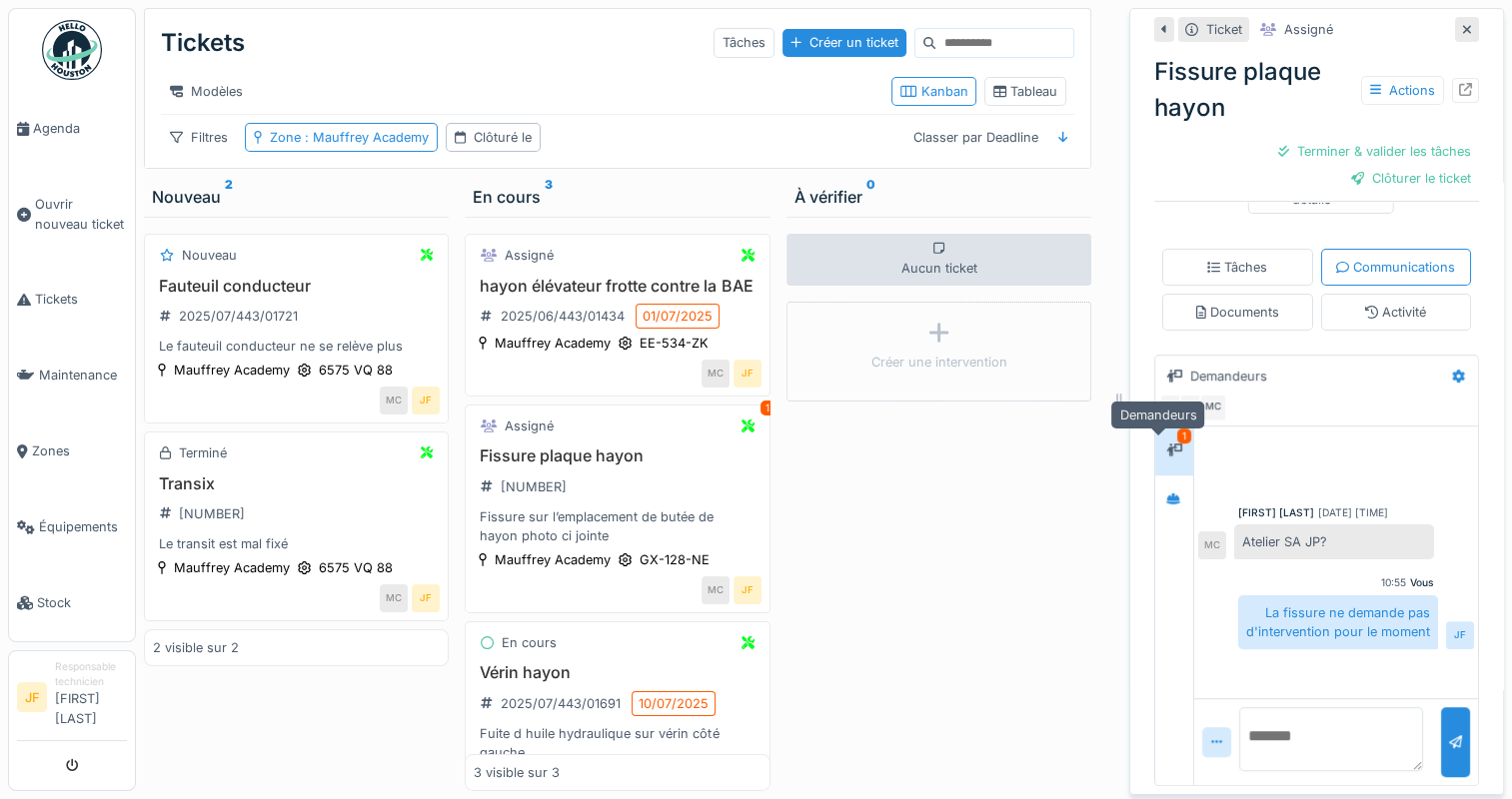 click 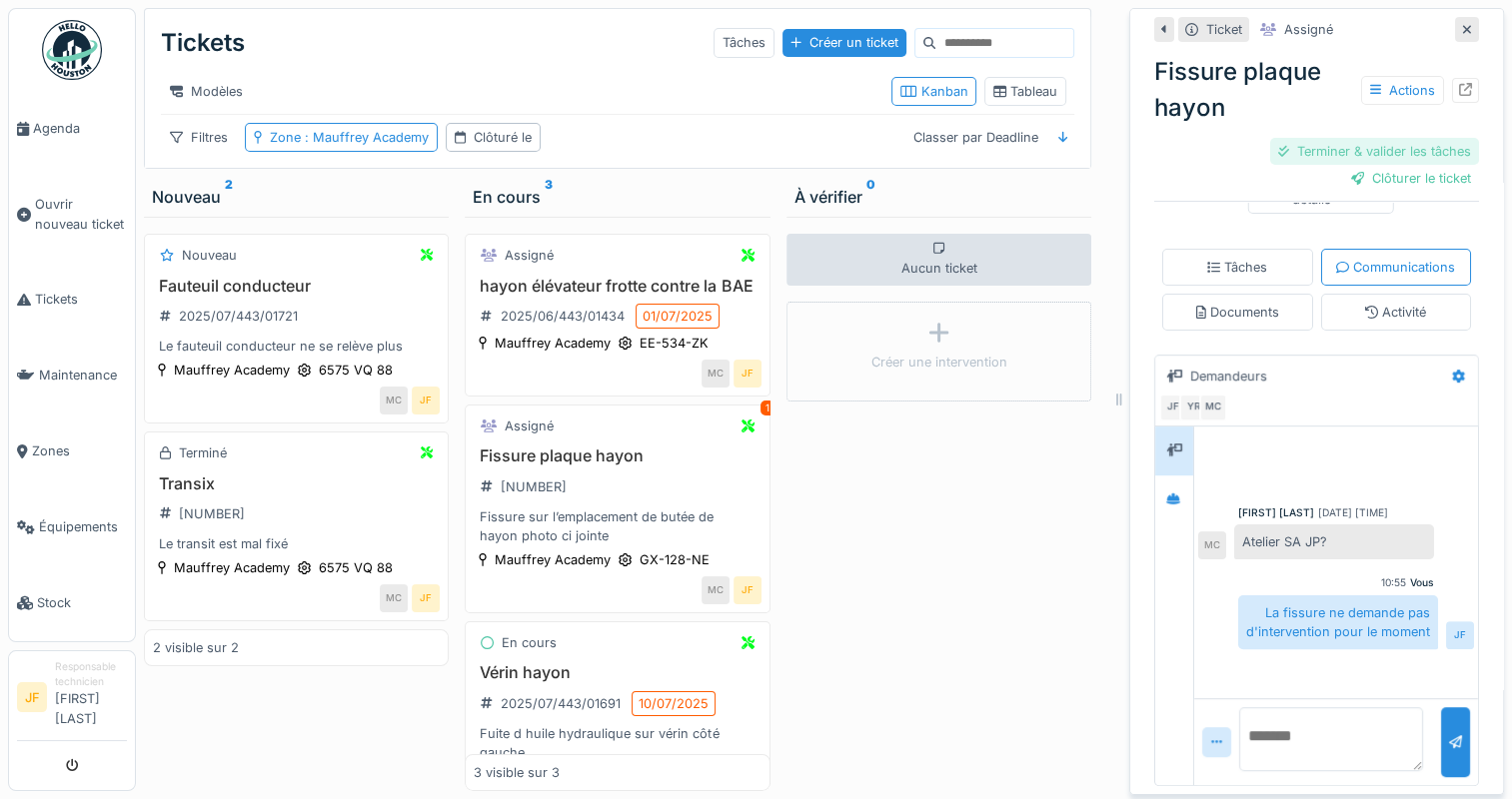 click on "Terminer & valider les tâches" at bounding box center [1374, 151] 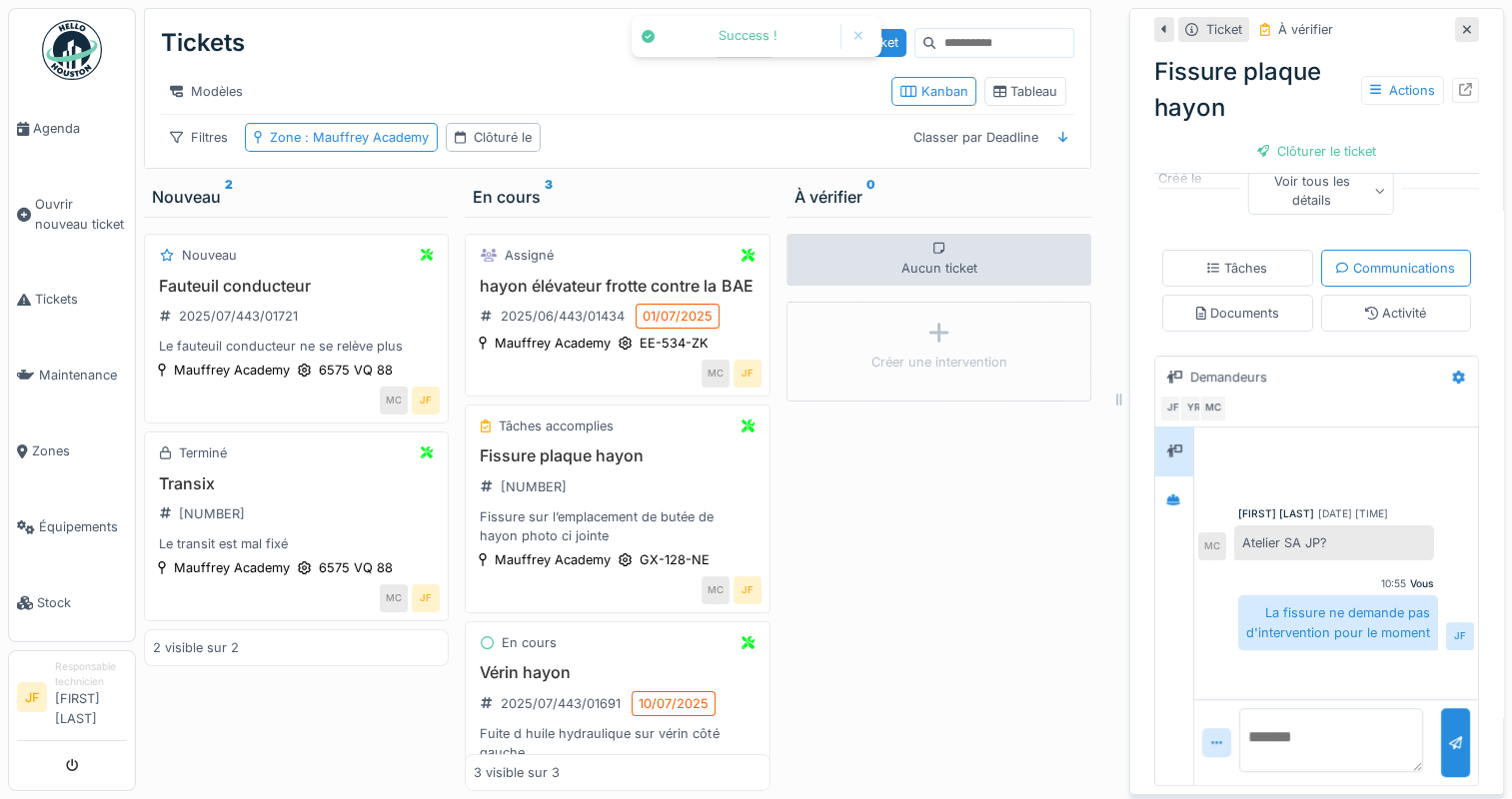 scroll, scrollTop: 396, scrollLeft: 0, axis: vertical 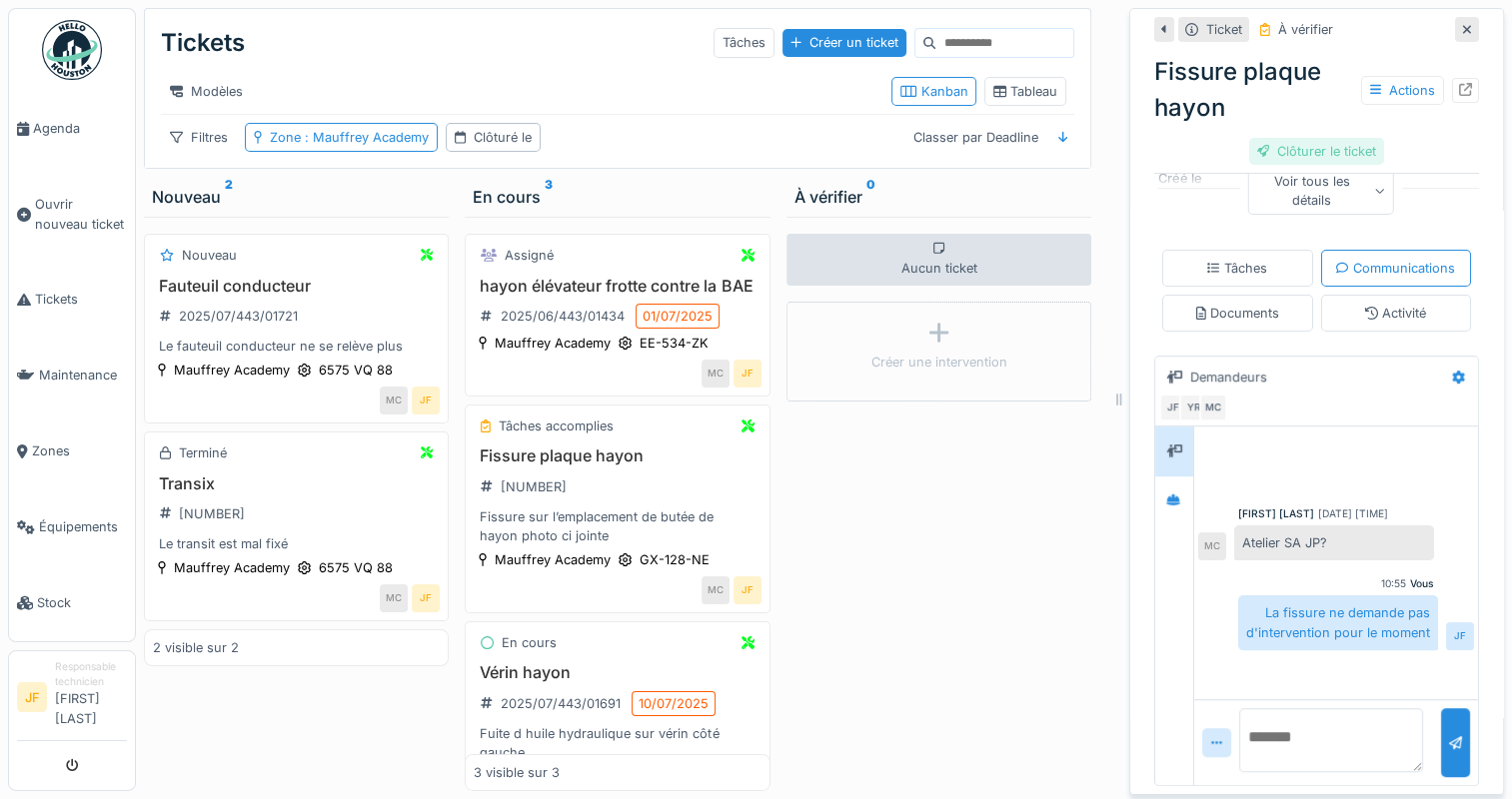 click on "Clôturer le ticket" at bounding box center [1317, 151] 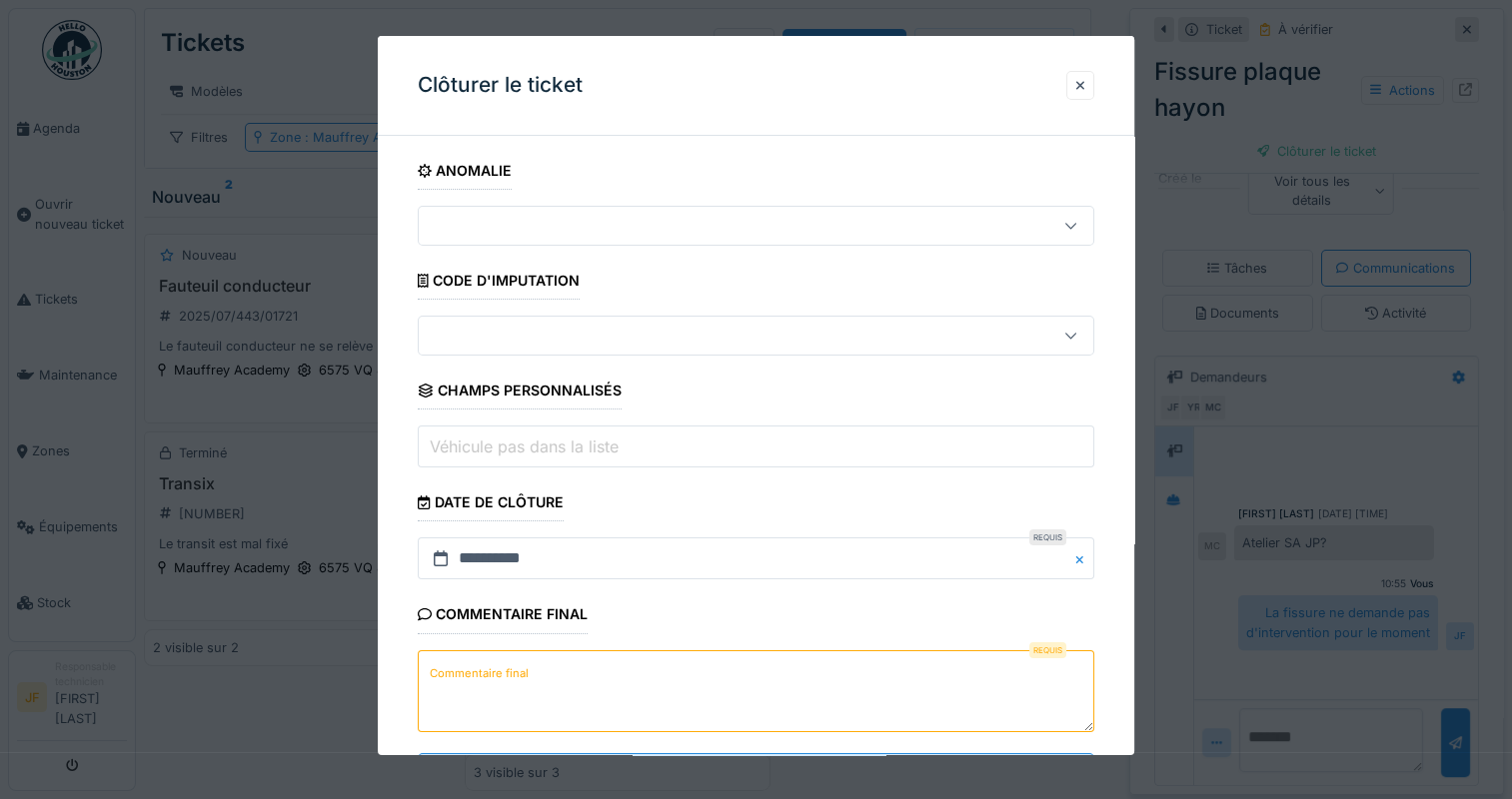 click on "Commentaire final" at bounding box center [479, 673] 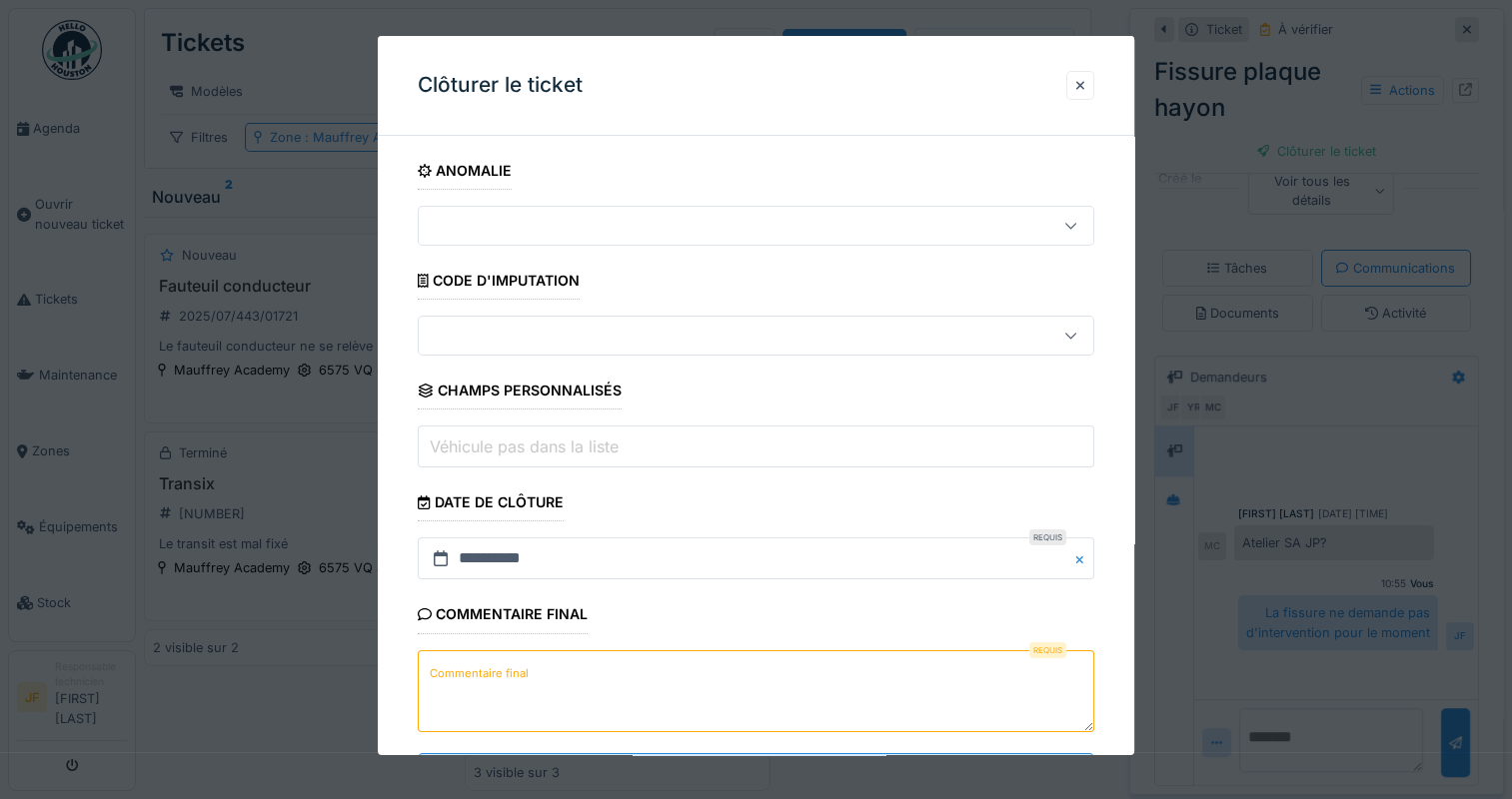 paste on "**********" 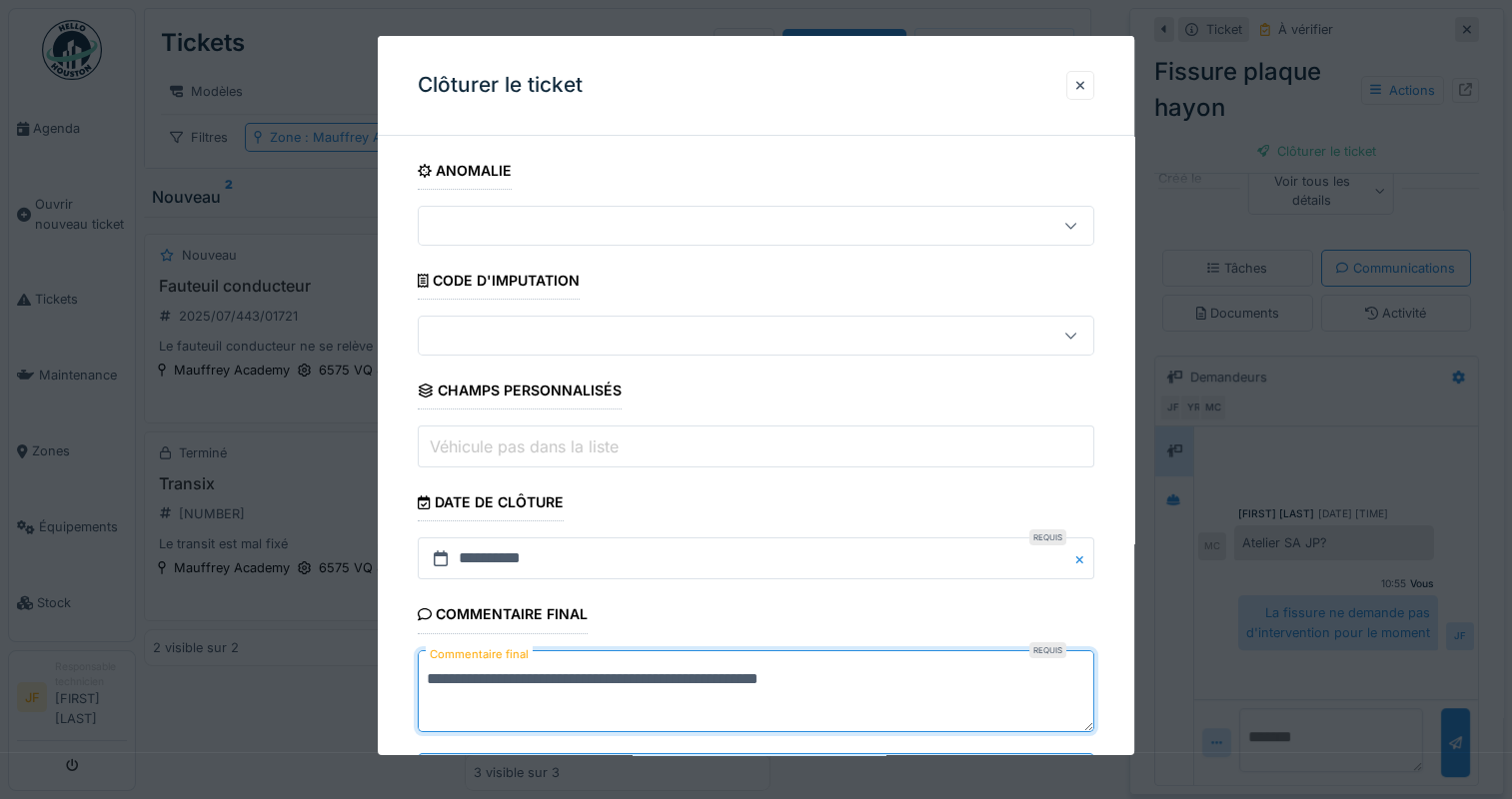 scroll, scrollTop: 92, scrollLeft: 0, axis: vertical 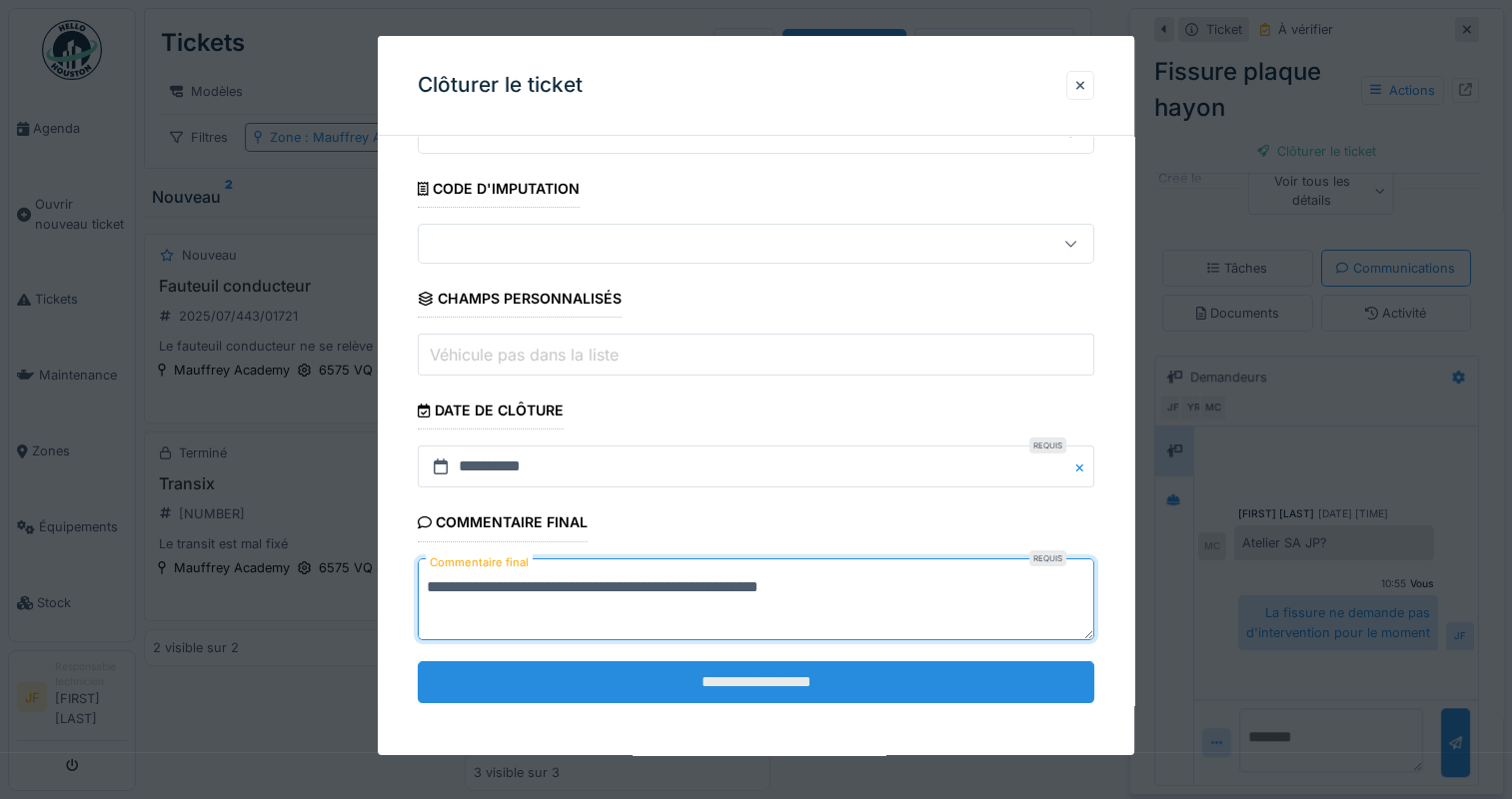 type on "**********" 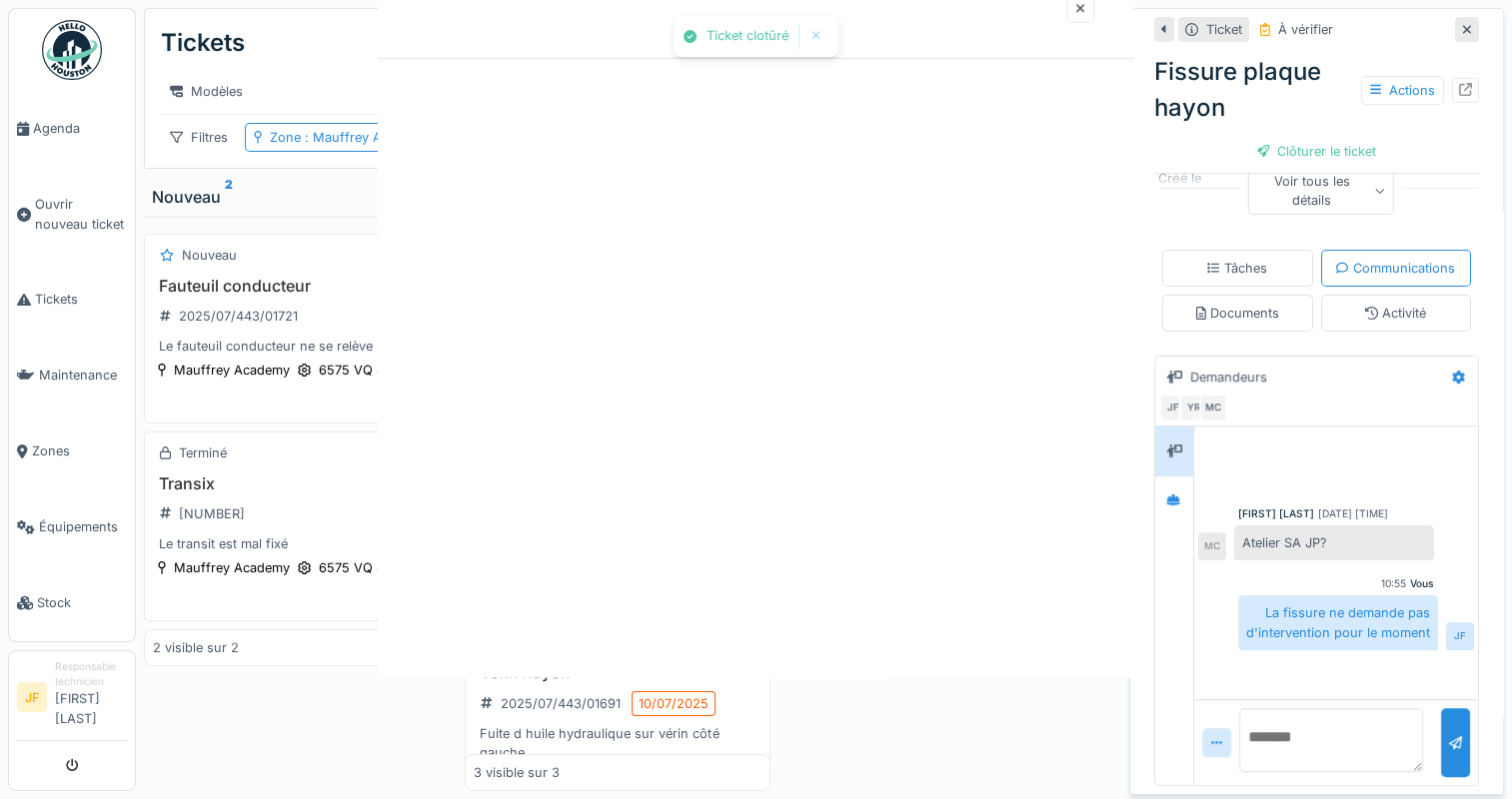 scroll, scrollTop: 0, scrollLeft: 0, axis: both 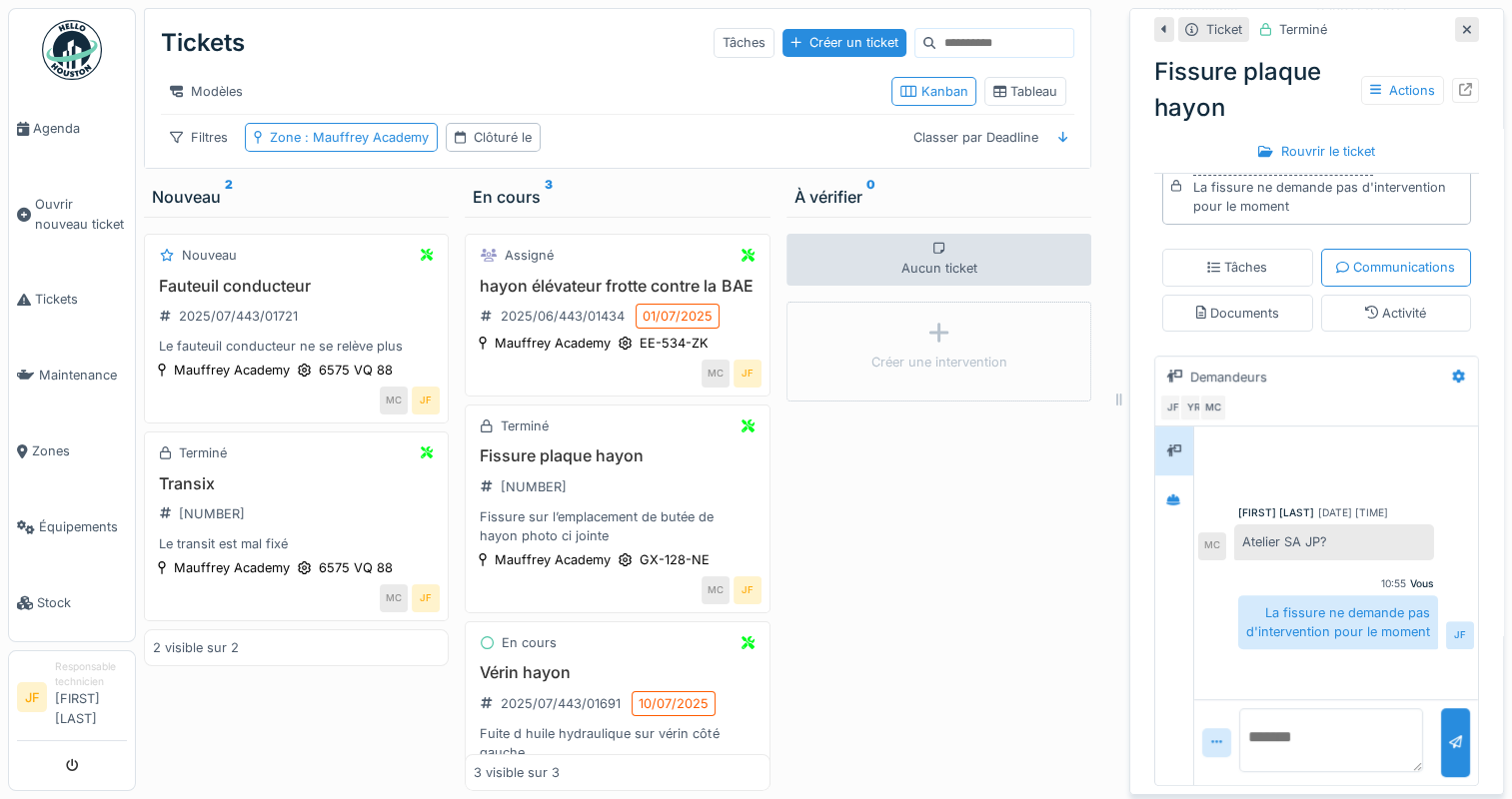click on "Aucun ticket Créer une intervention" at bounding box center [938, 503] 